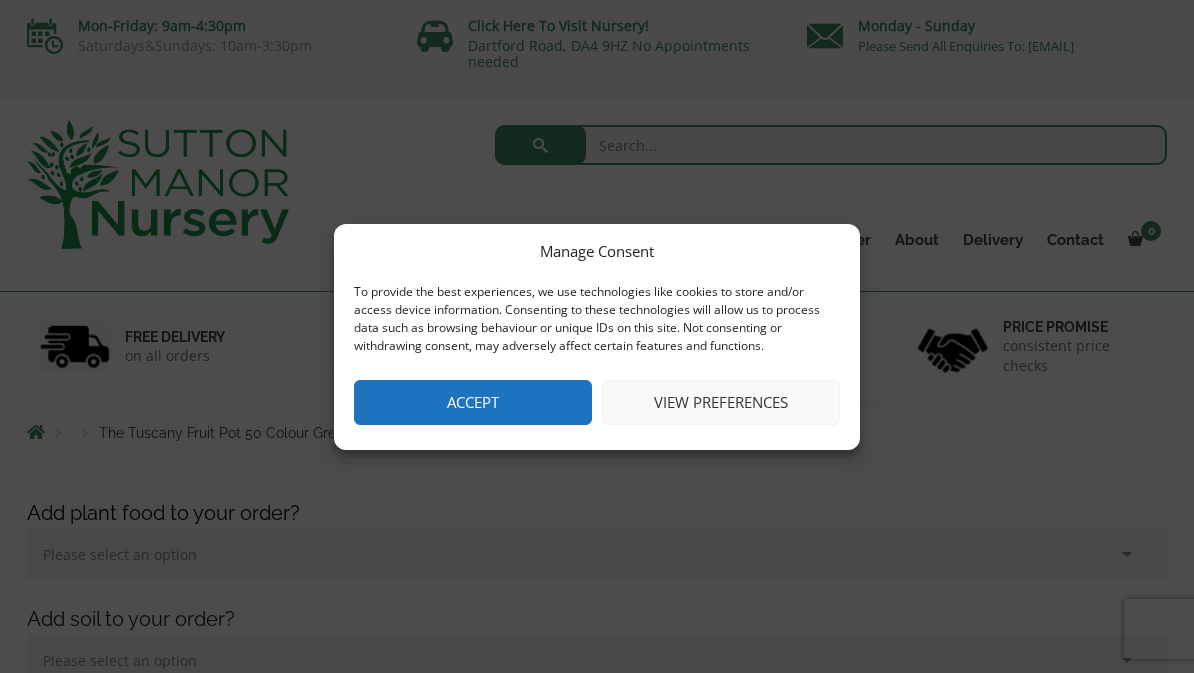 scroll, scrollTop: 0, scrollLeft: 0, axis: both 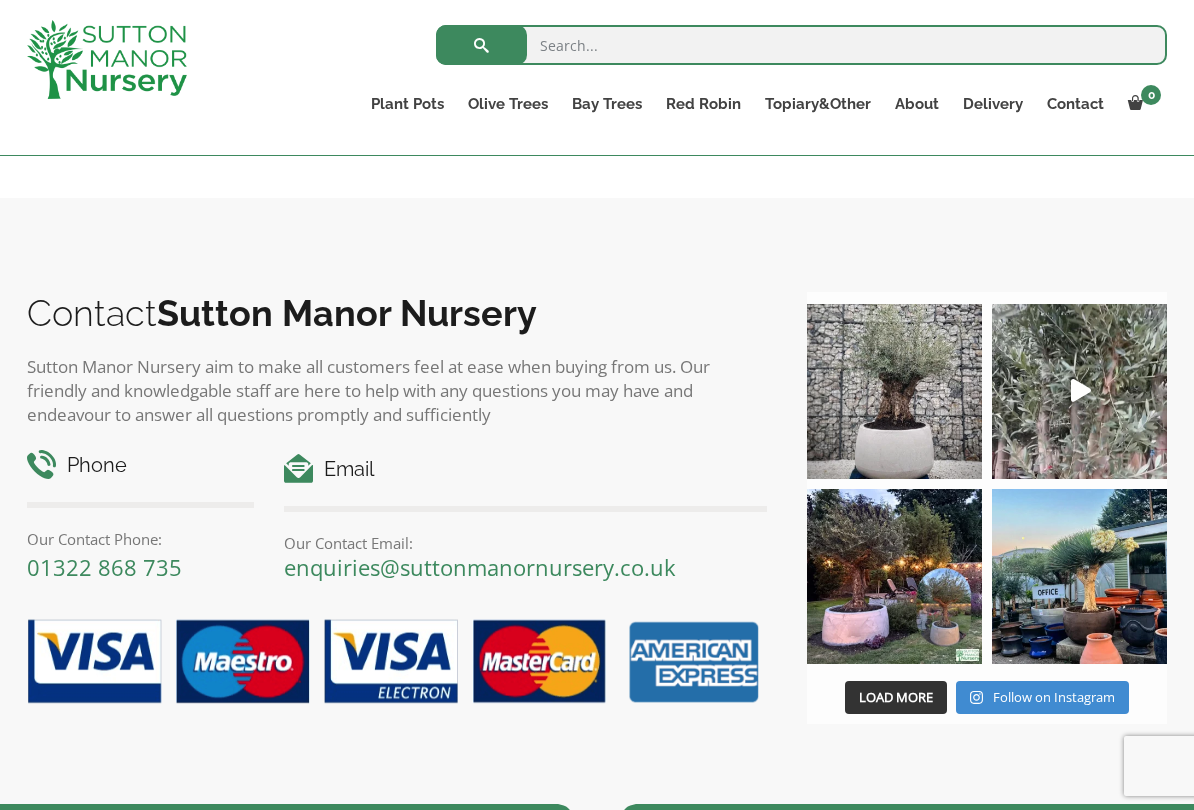 click at bounding box center [1079, 391] 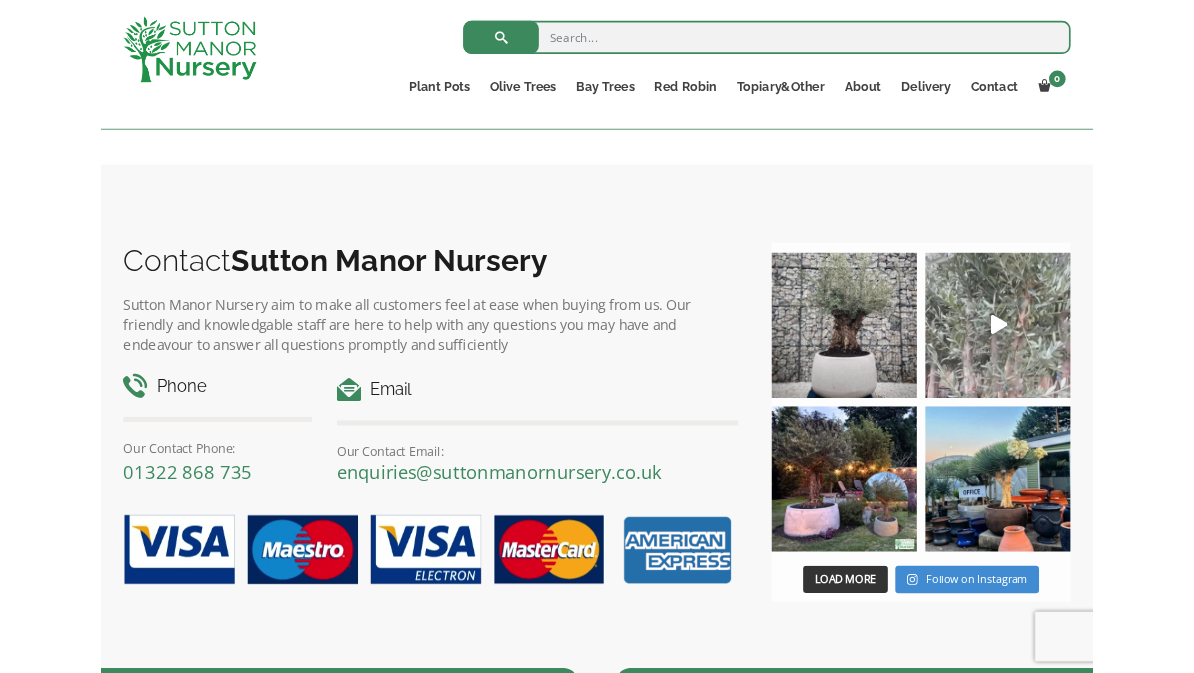 scroll, scrollTop: 2156, scrollLeft: 0, axis: vertical 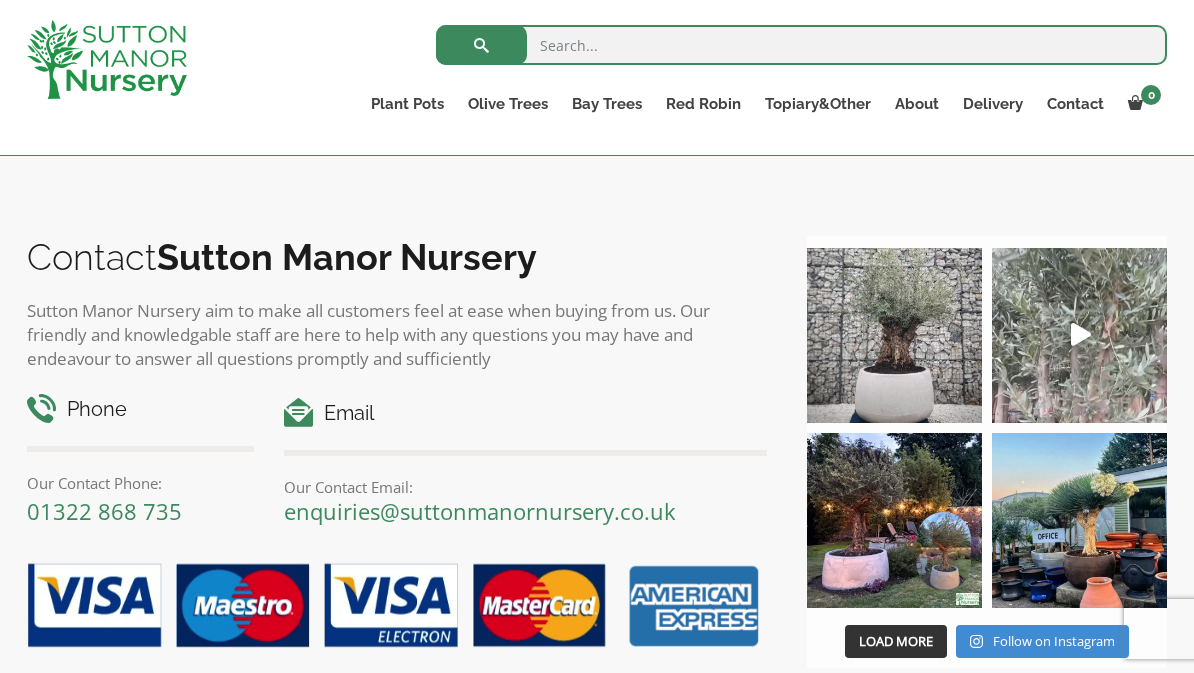click at bounding box center [894, 335] 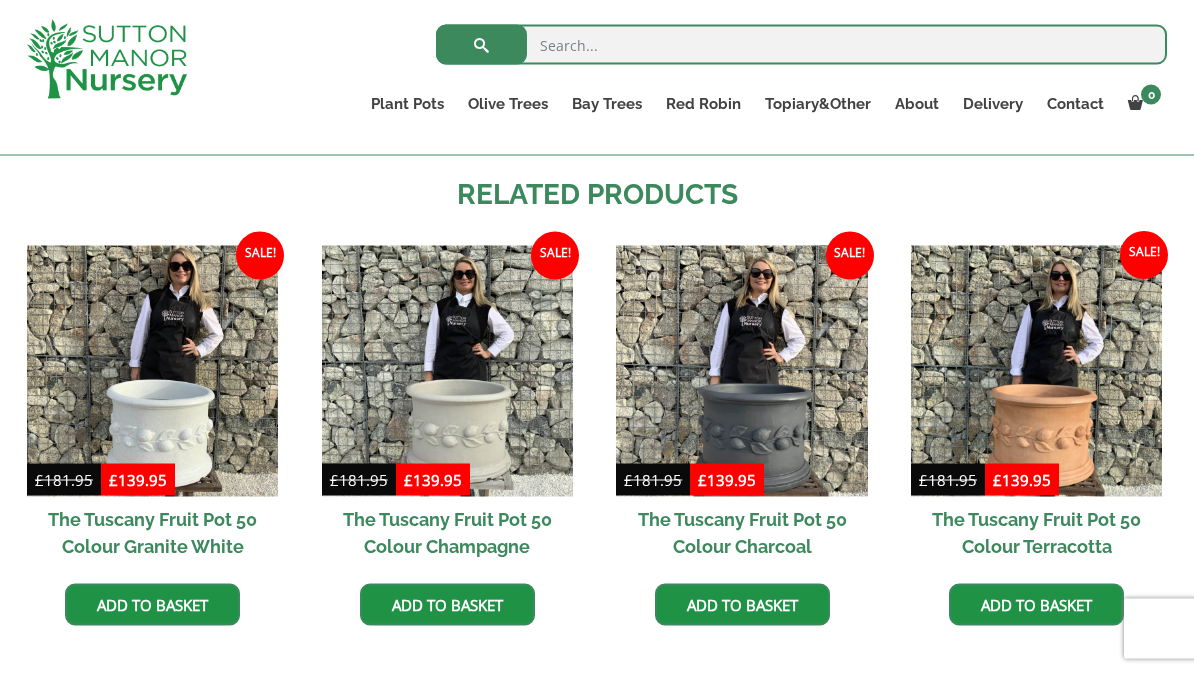 scroll, scrollTop: 1520, scrollLeft: 0, axis: vertical 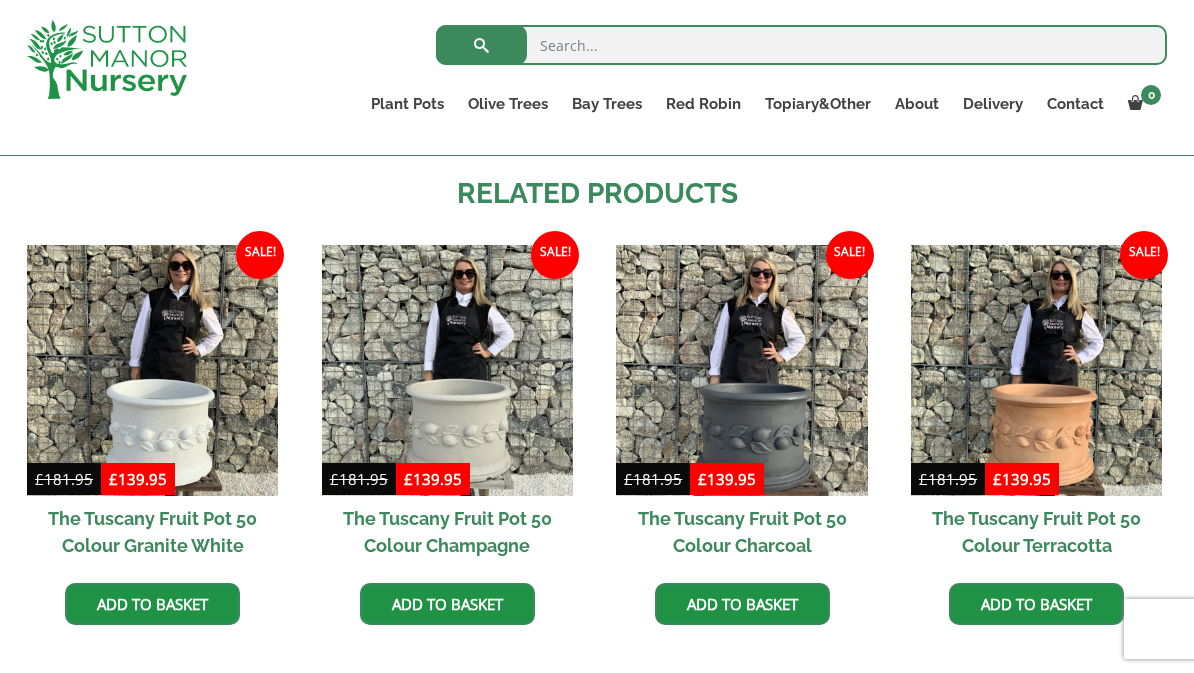 click at bounding box center [741, 370] 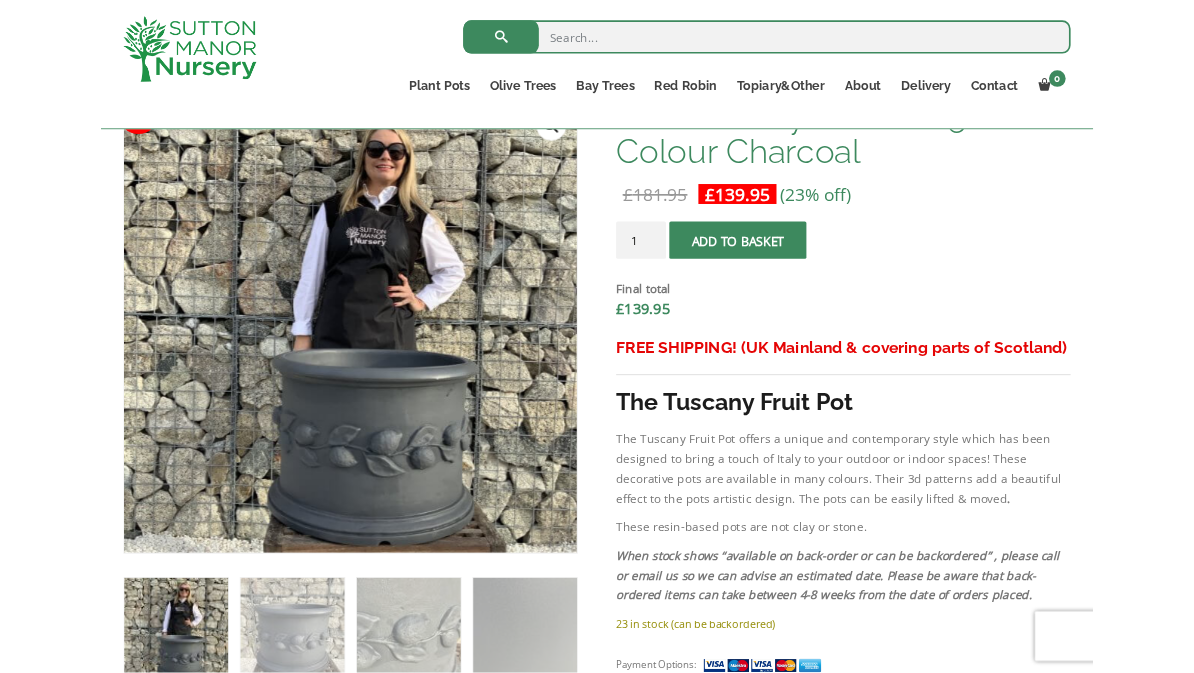 scroll, scrollTop: 609, scrollLeft: 0, axis: vertical 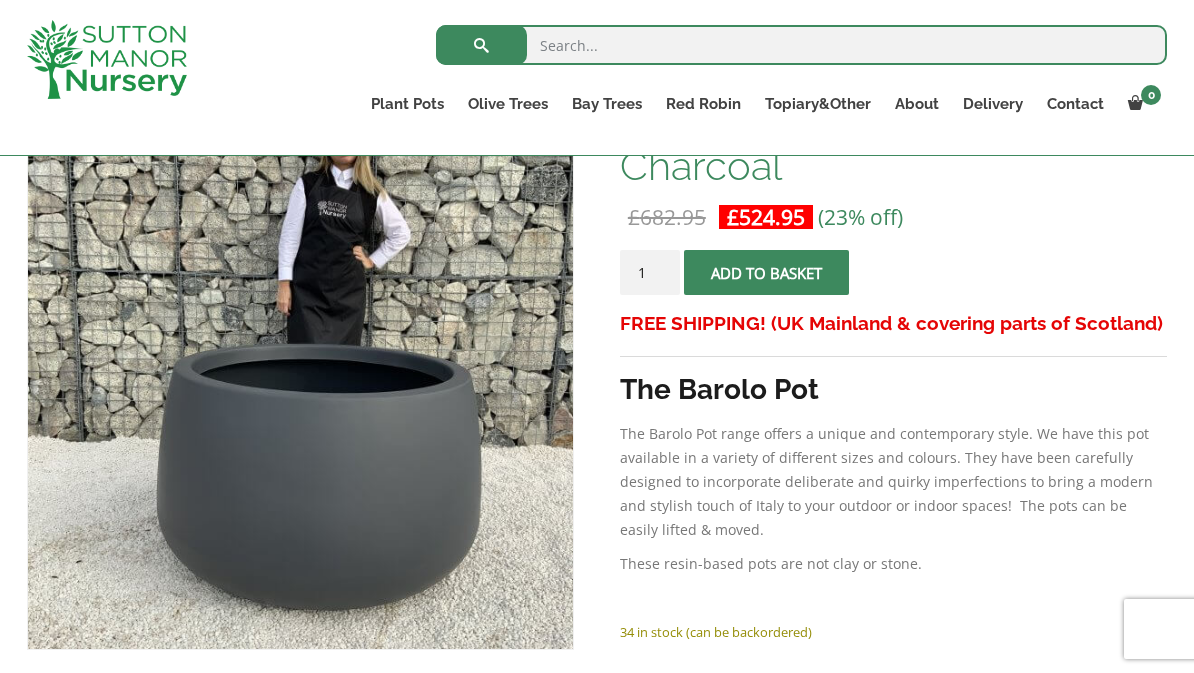 click at bounding box center (801, 45) 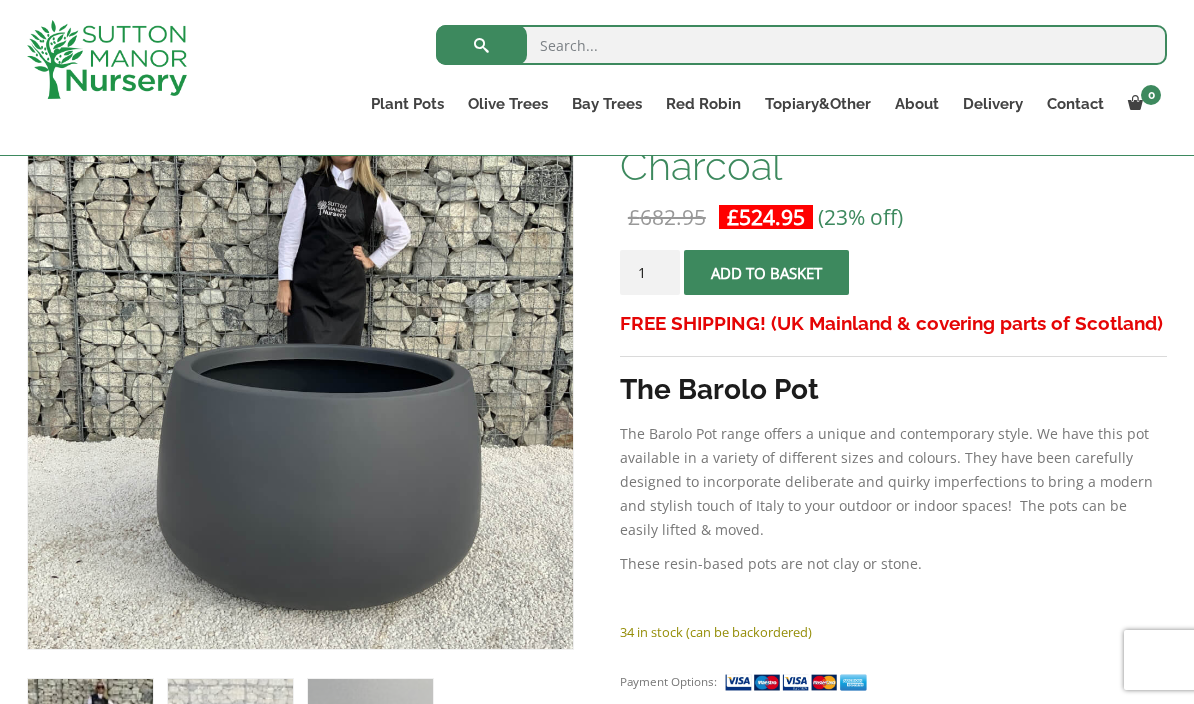 scroll, scrollTop: 358, scrollLeft: 0, axis: vertical 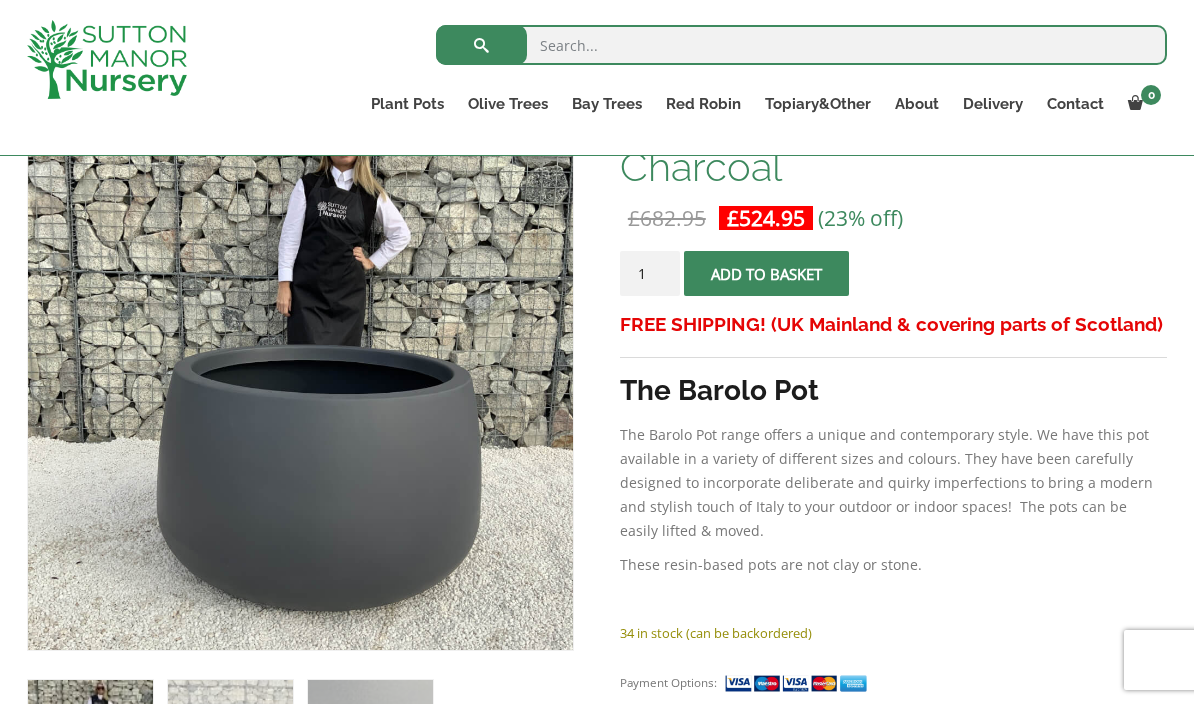 type on "L" 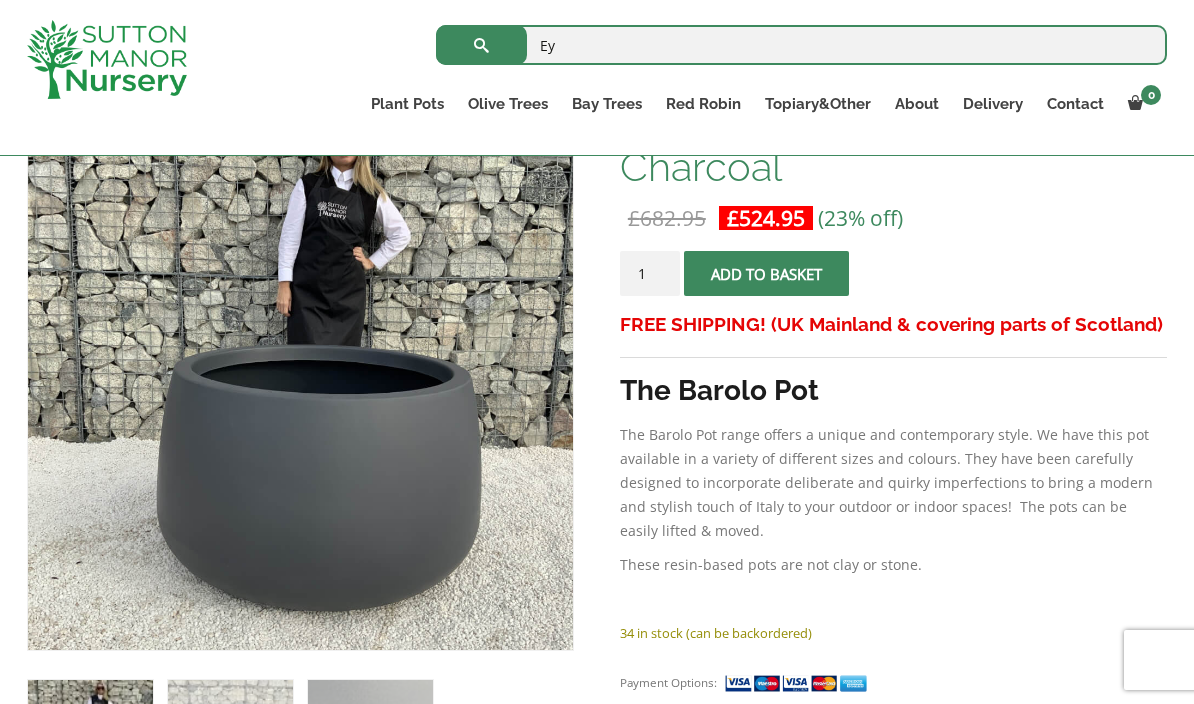 type on "E" 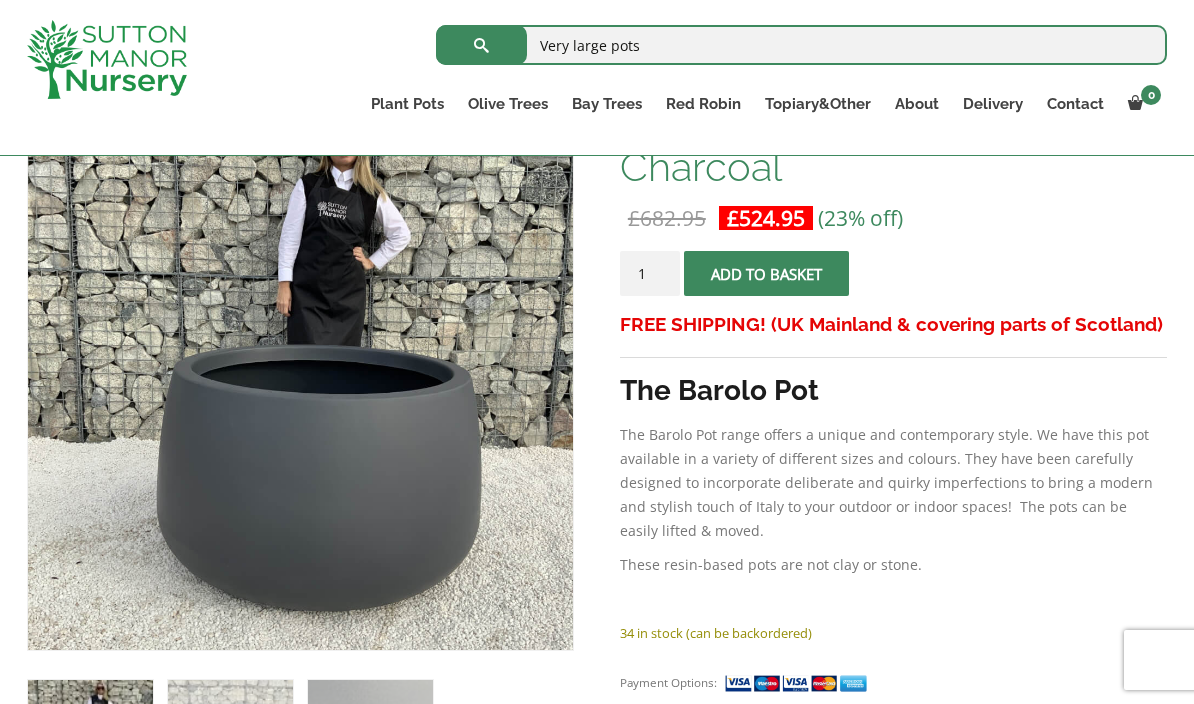 type on "Very large pots" 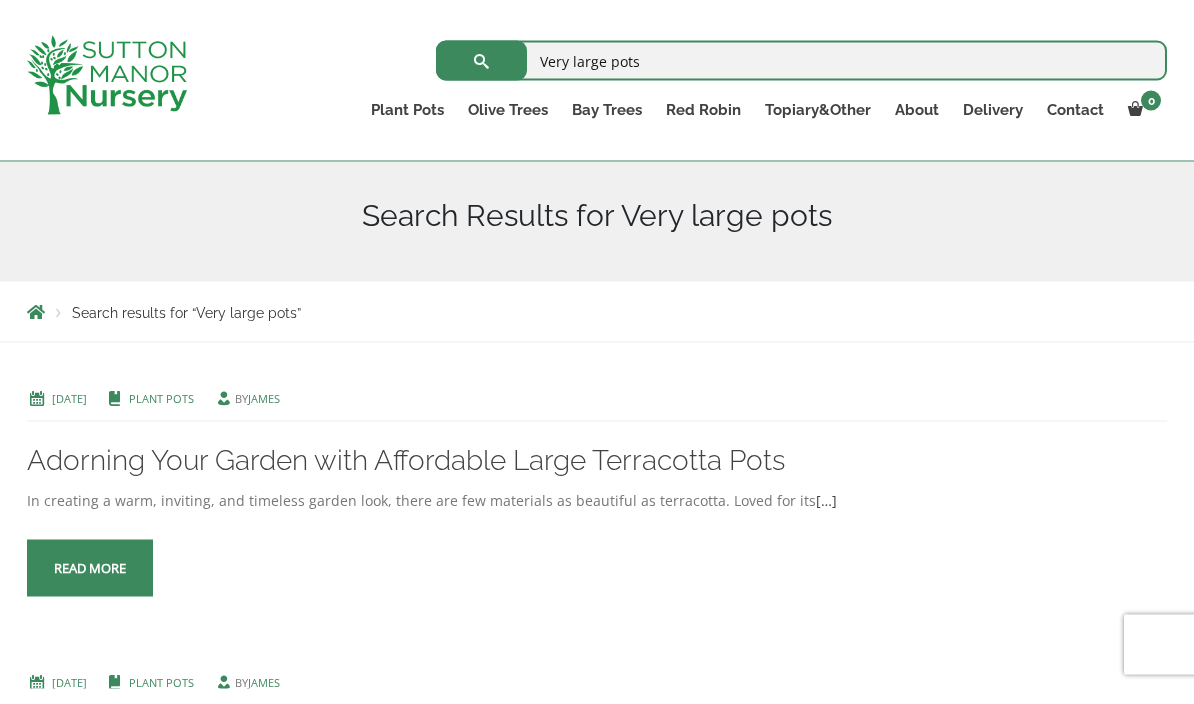 scroll, scrollTop: 0, scrollLeft: 0, axis: both 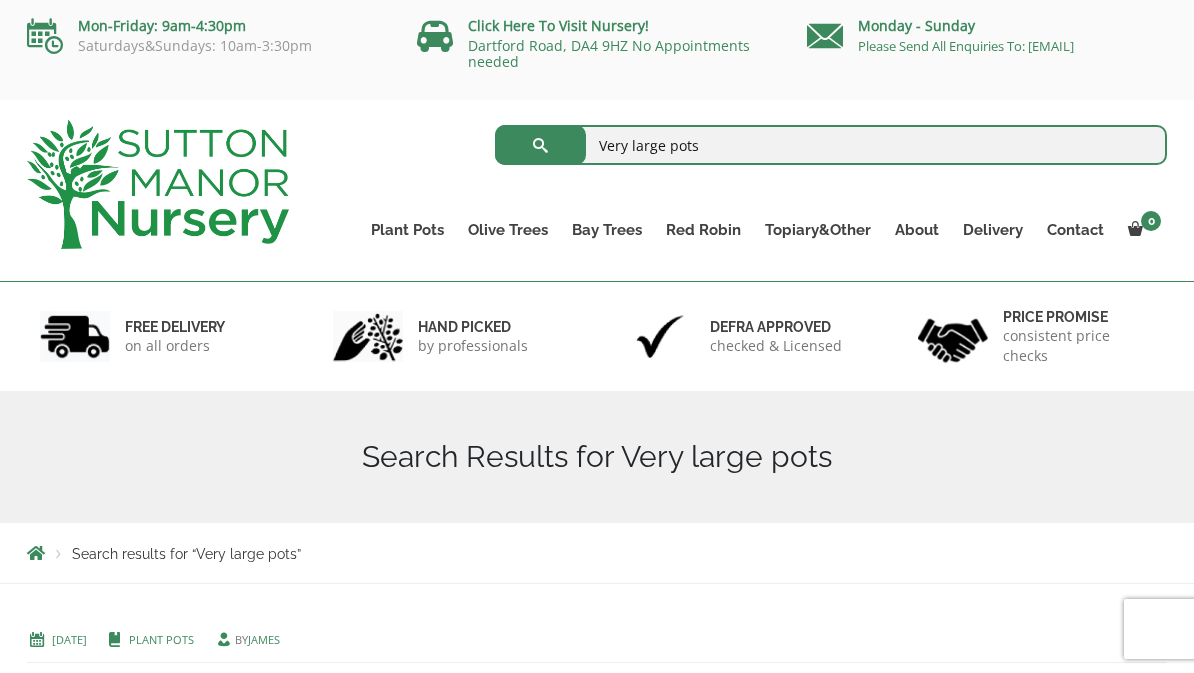 click on "Very large pots" at bounding box center [831, 145] 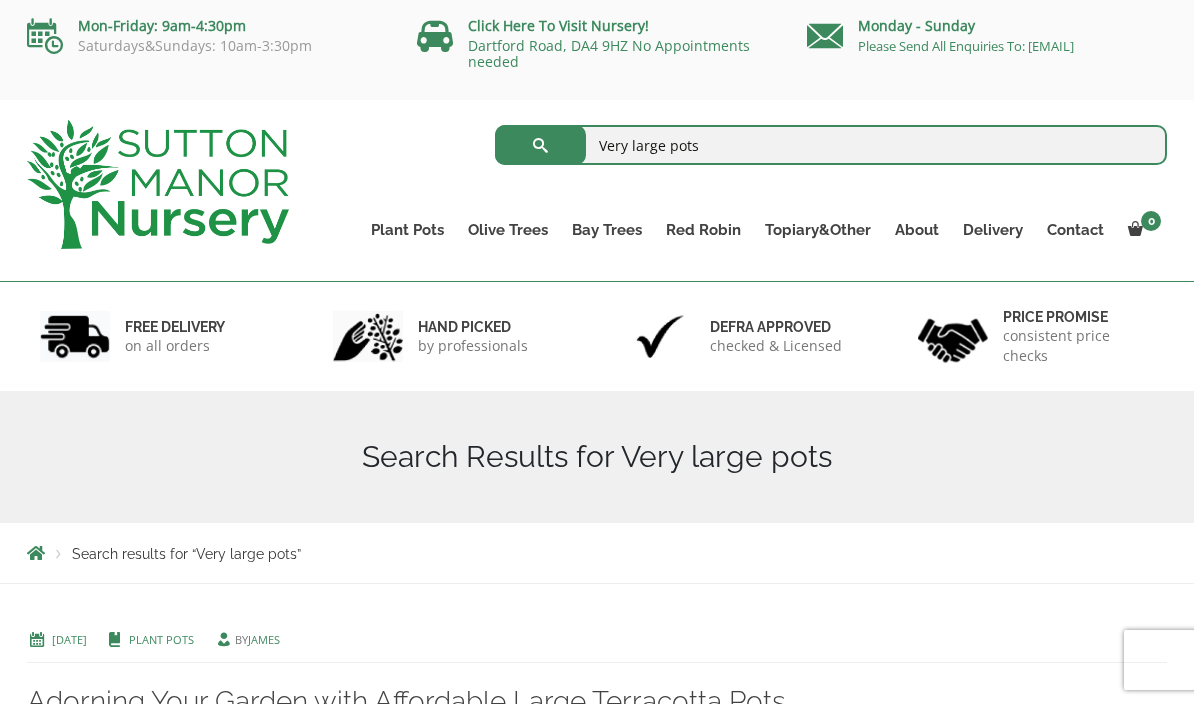 click on "Very large pots" at bounding box center (831, 145) 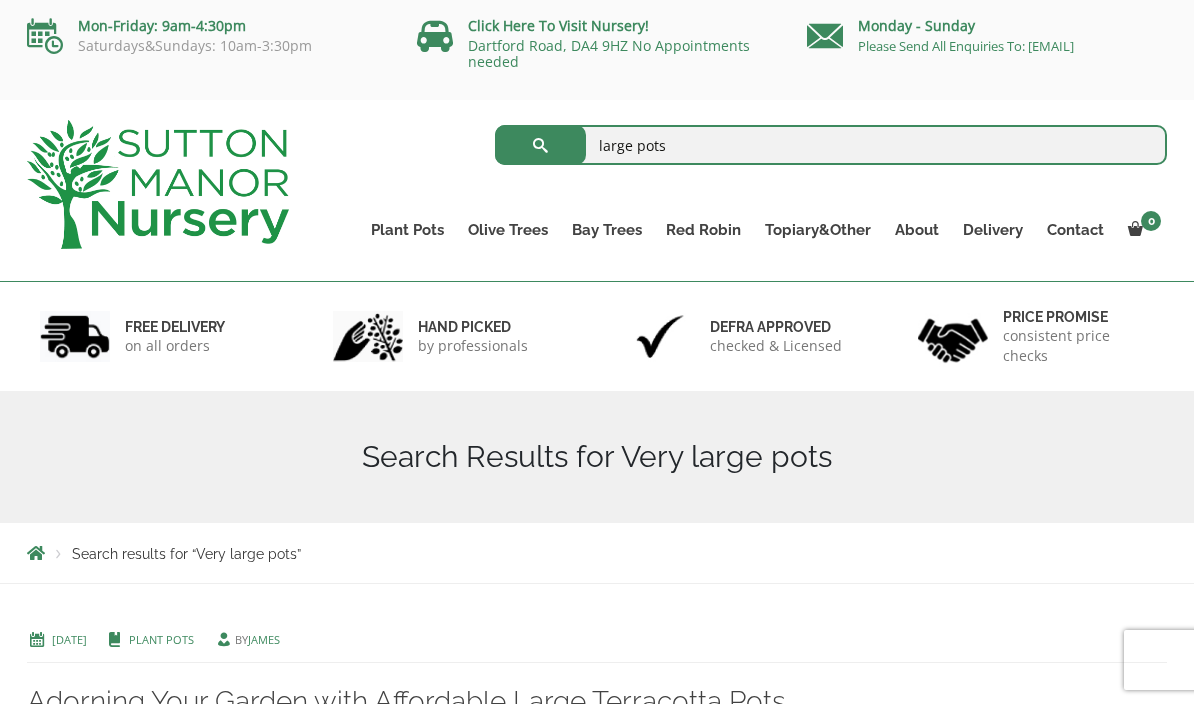 type on "large pots" 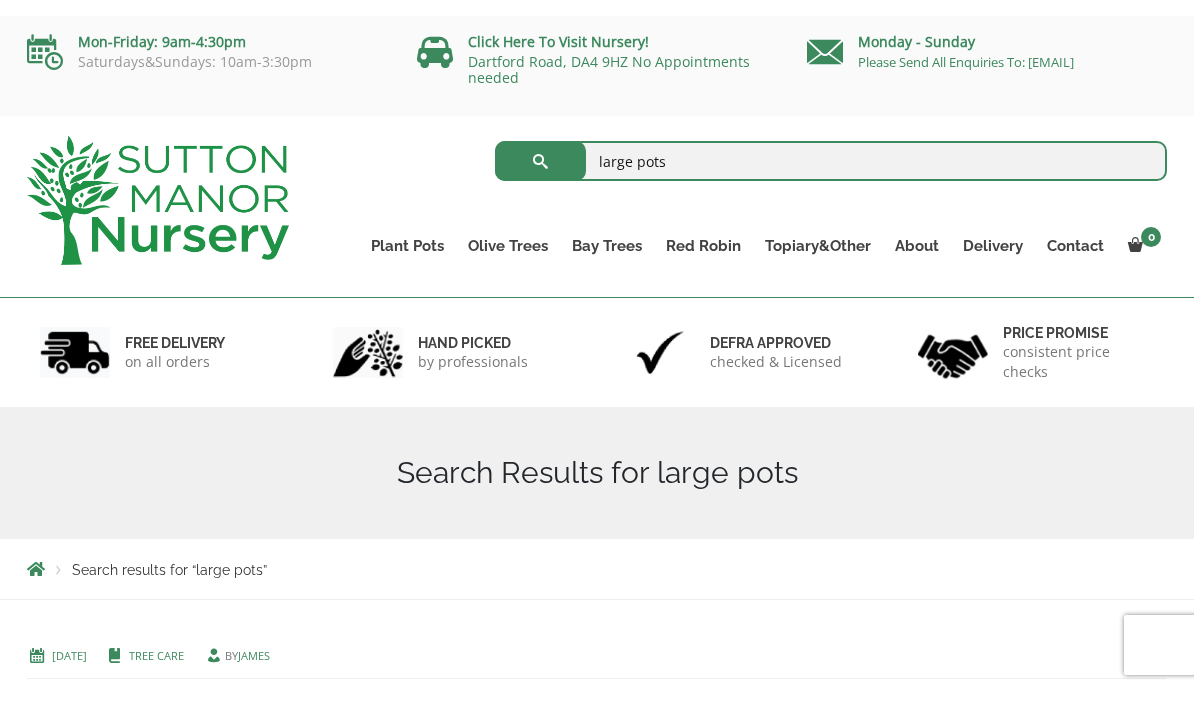 scroll, scrollTop: 0, scrollLeft: 0, axis: both 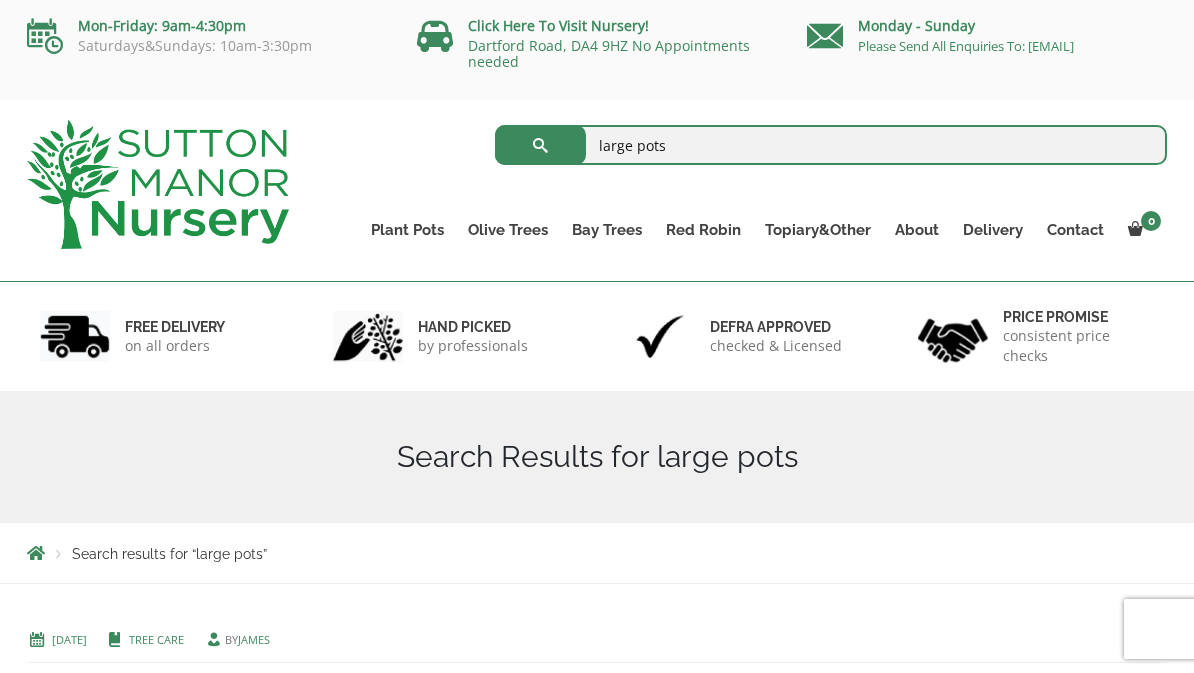 click on "large pots" at bounding box center [831, 145] 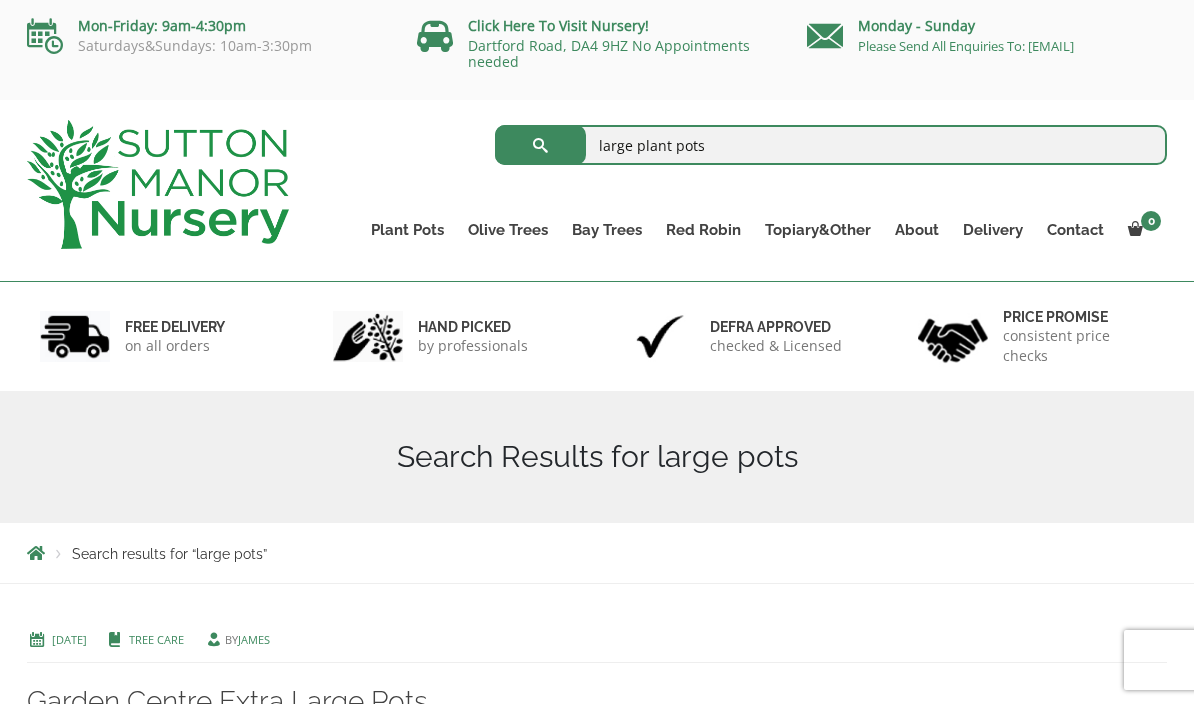 type on "large plant pots" 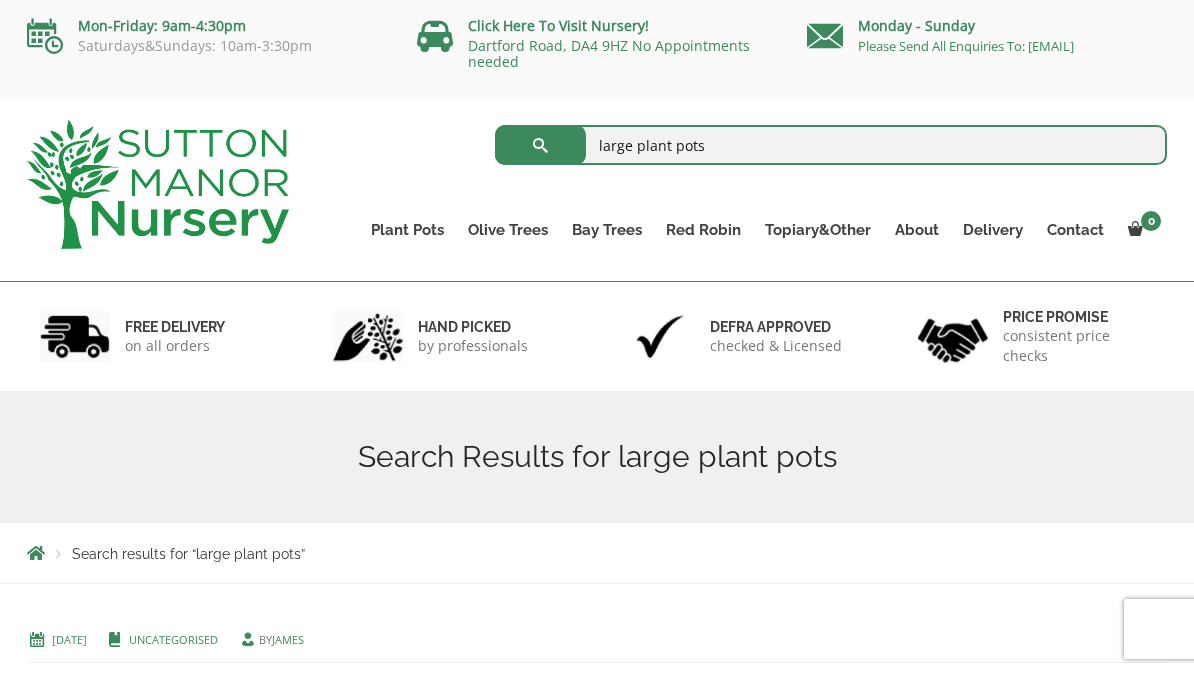 scroll, scrollTop: 0, scrollLeft: 0, axis: both 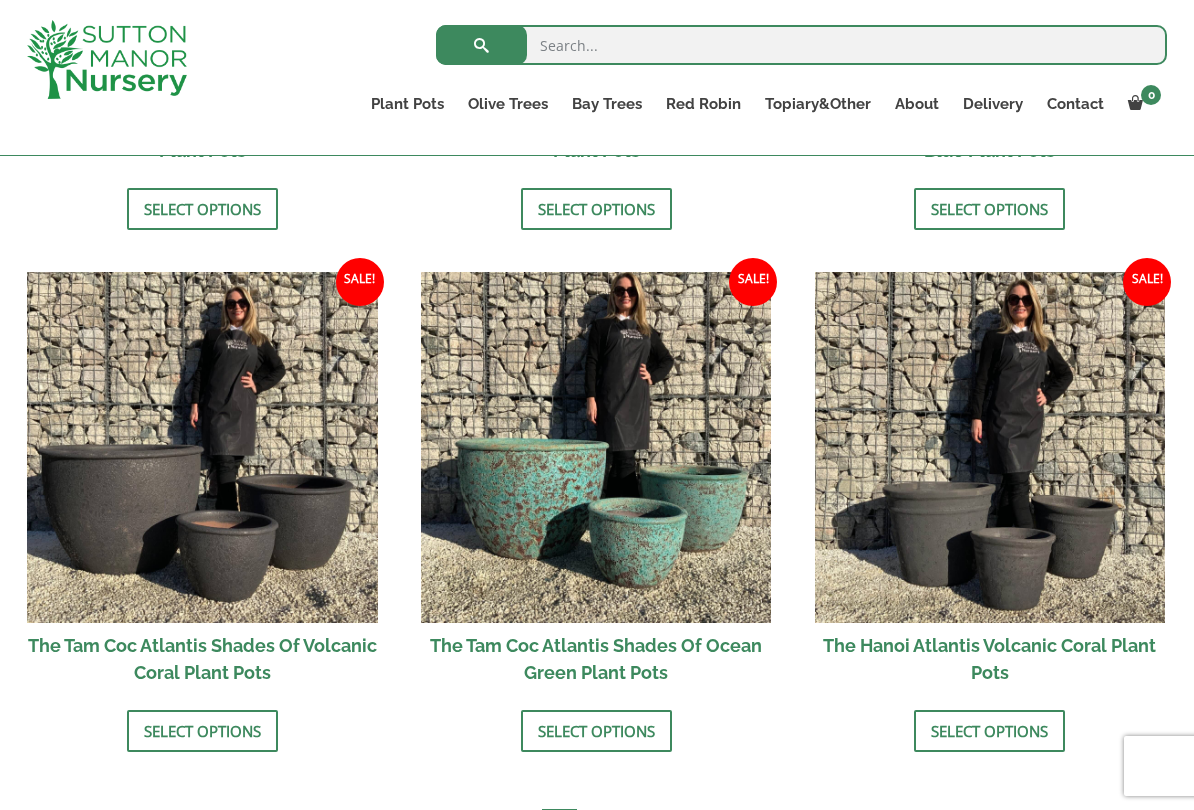 click at bounding box center [596, 447] 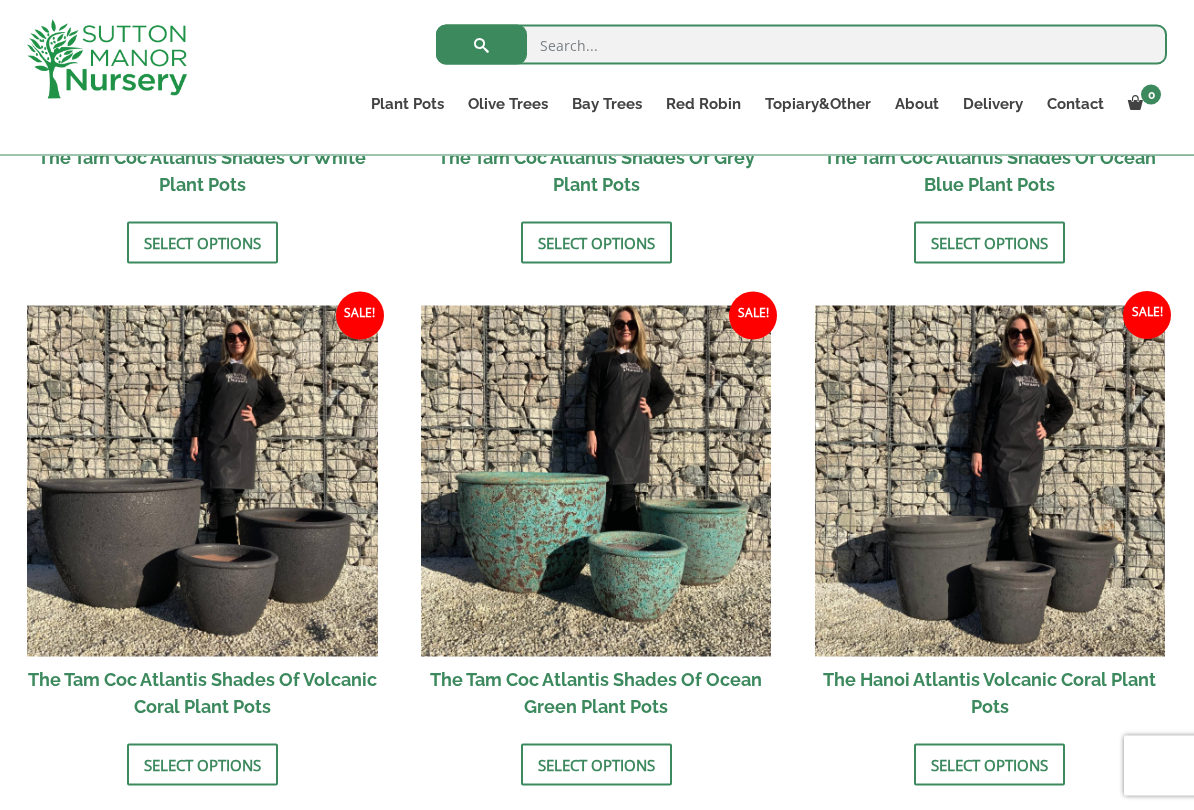 scroll, scrollTop: 1574, scrollLeft: 0, axis: vertical 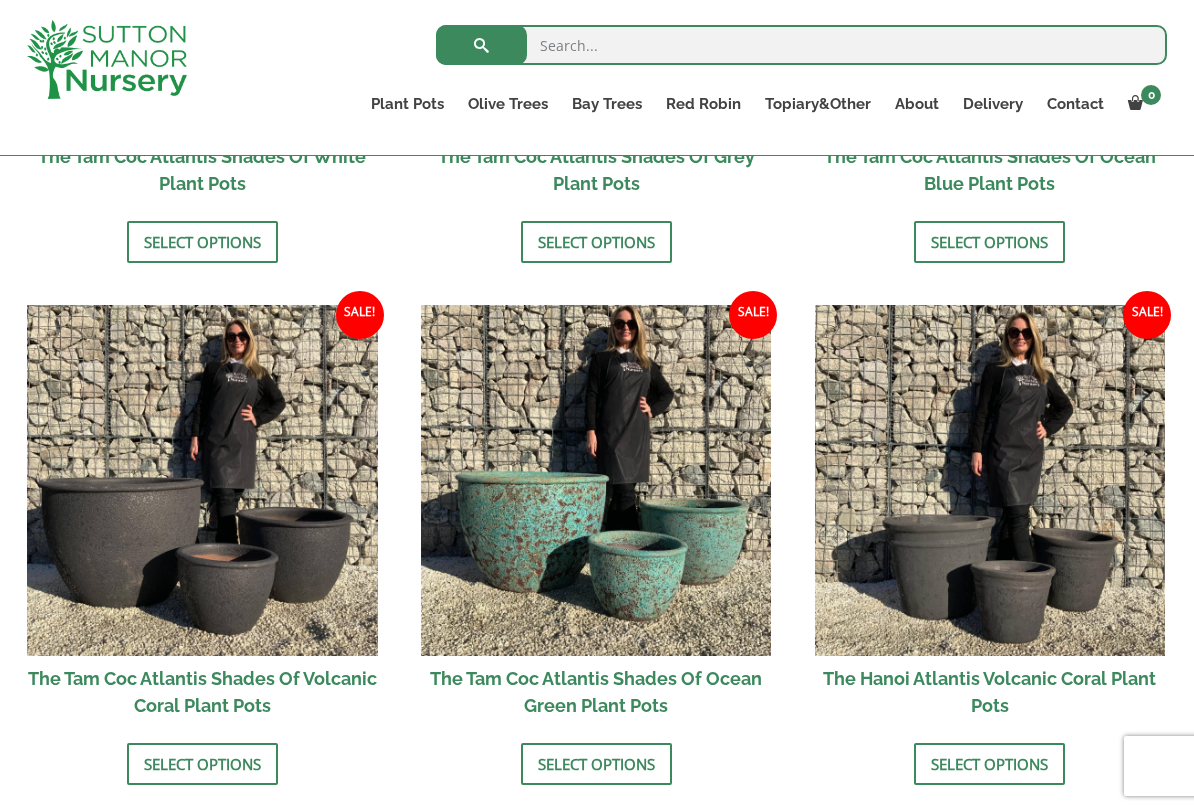 click at bounding box center (202, 480) 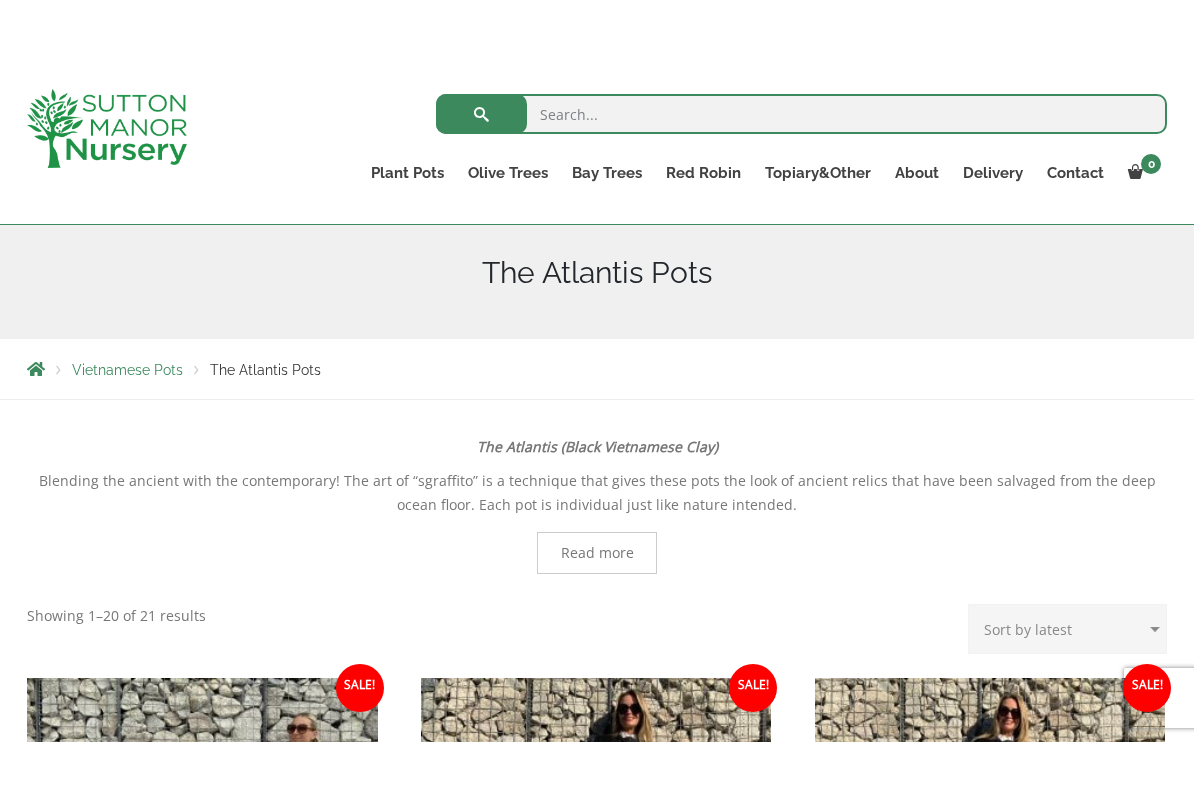 scroll, scrollTop: 0, scrollLeft: 0, axis: both 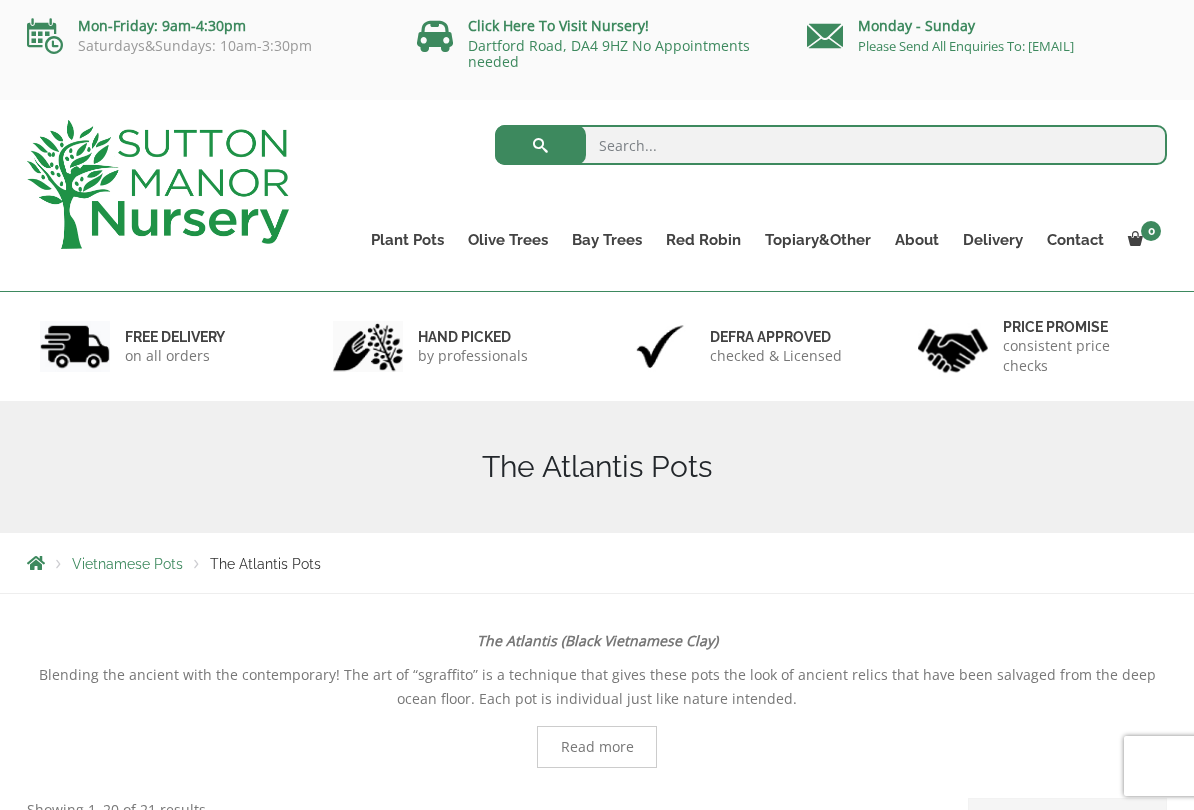 click on "Vietnamese Pots" at bounding box center (0, 0) 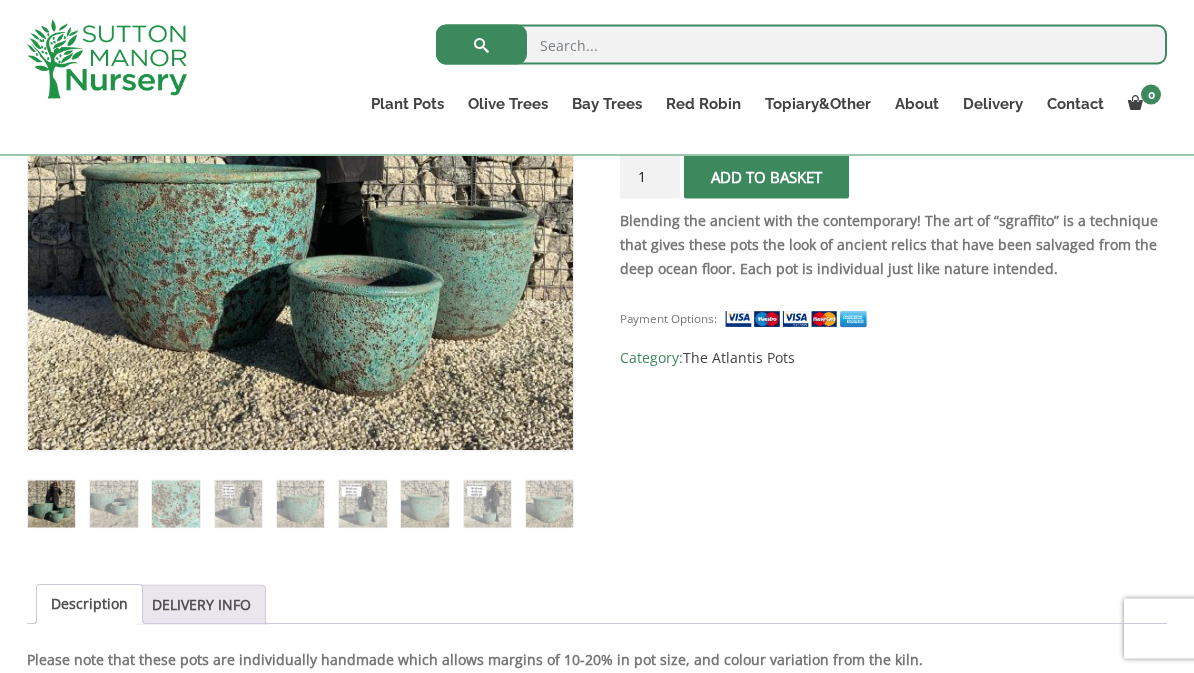 scroll, scrollTop: 544, scrollLeft: 0, axis: vertical 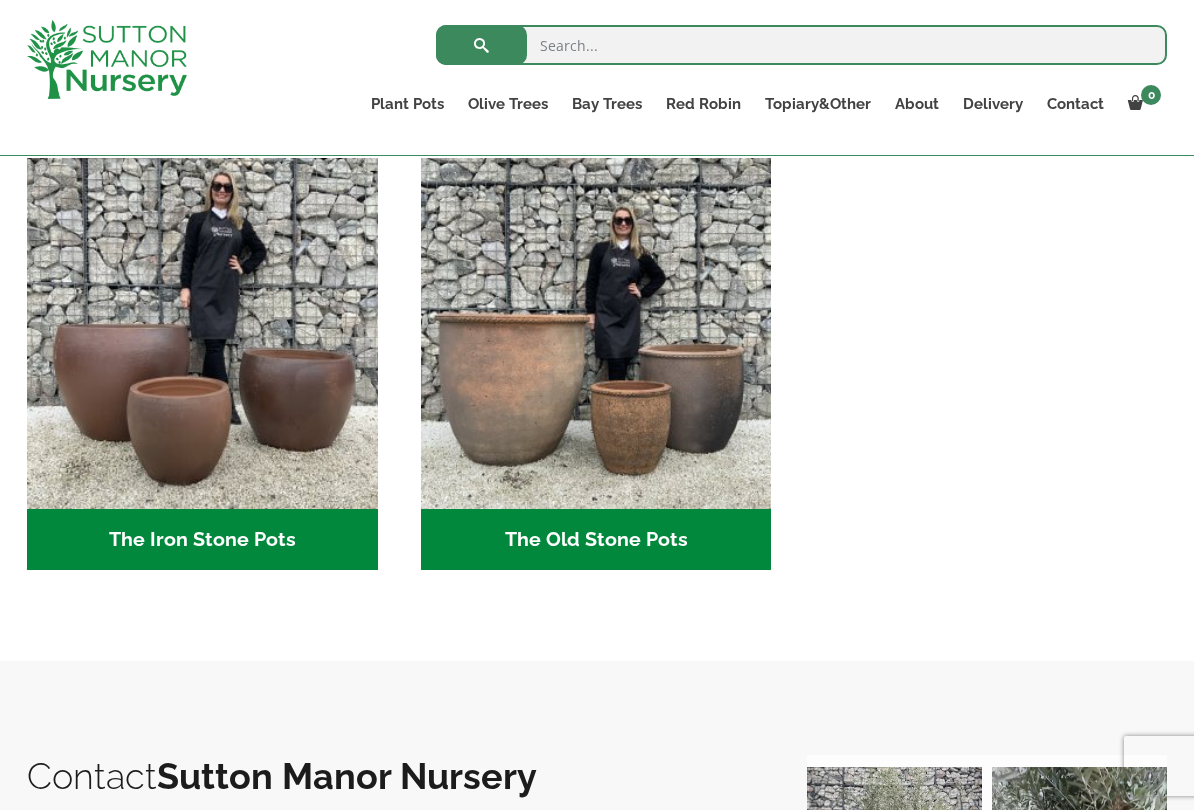 click at bounding box center [202, 333] 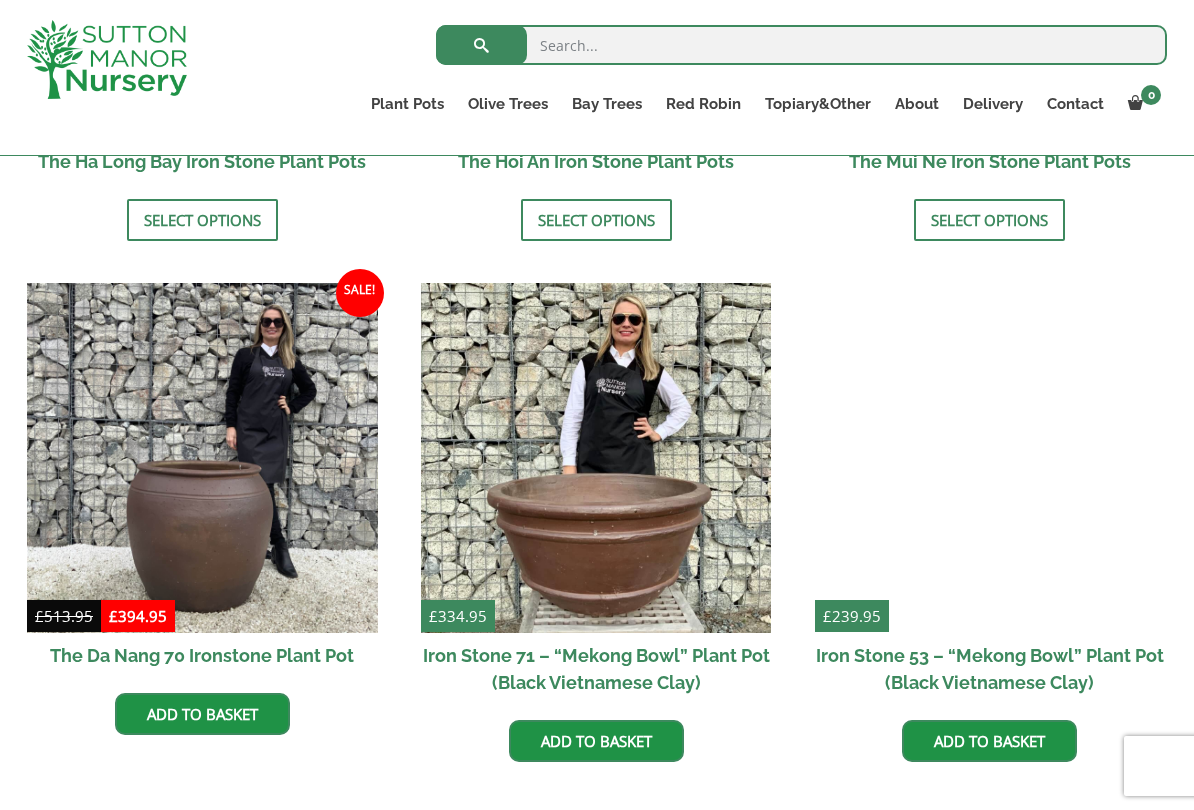 scroll, scrollTop: 1178, scrollLeft: 0, axis: vertical 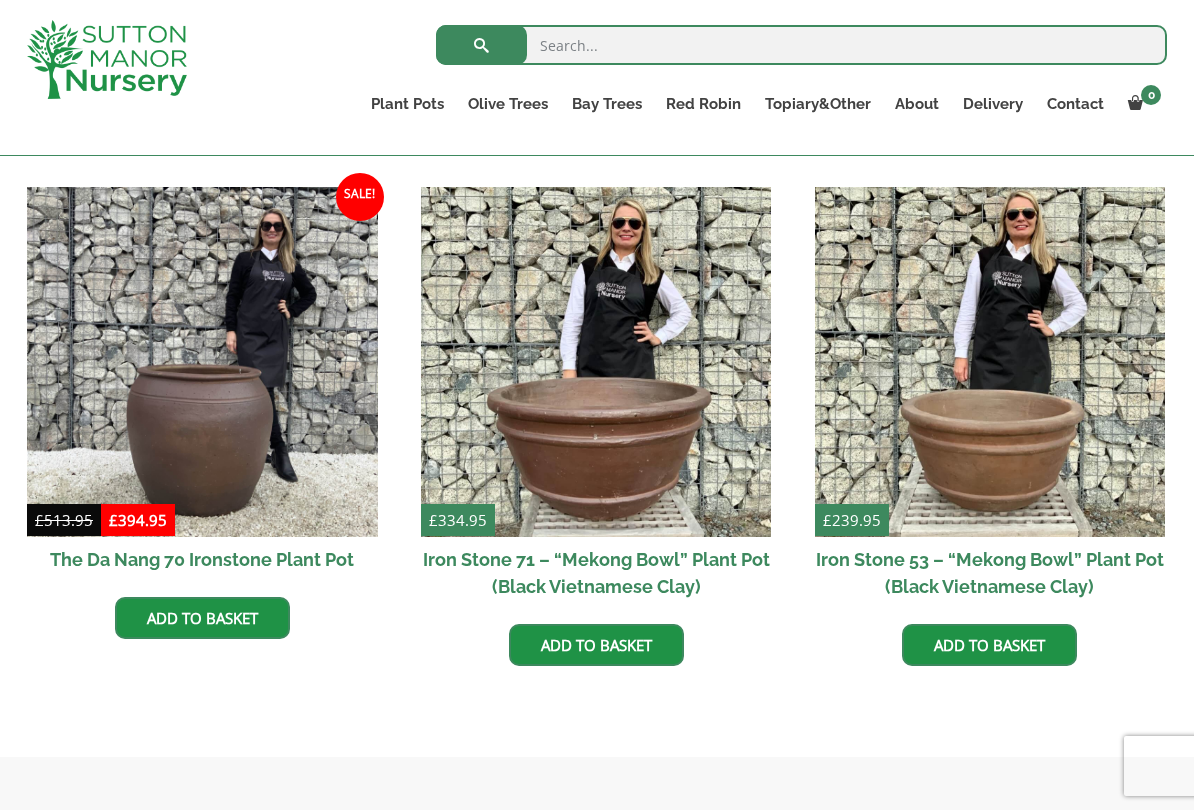 click at bounding box center [202, 362] 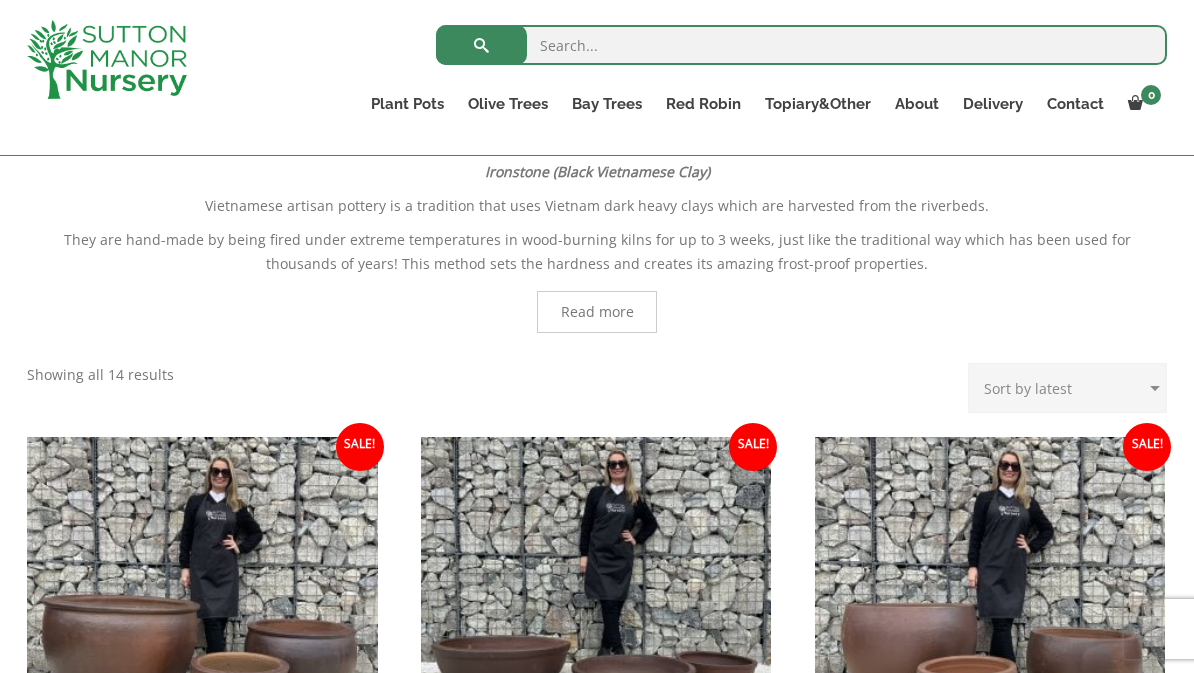 scroll, scrollTop: 382, scrollLeft: 0, axis: vertical 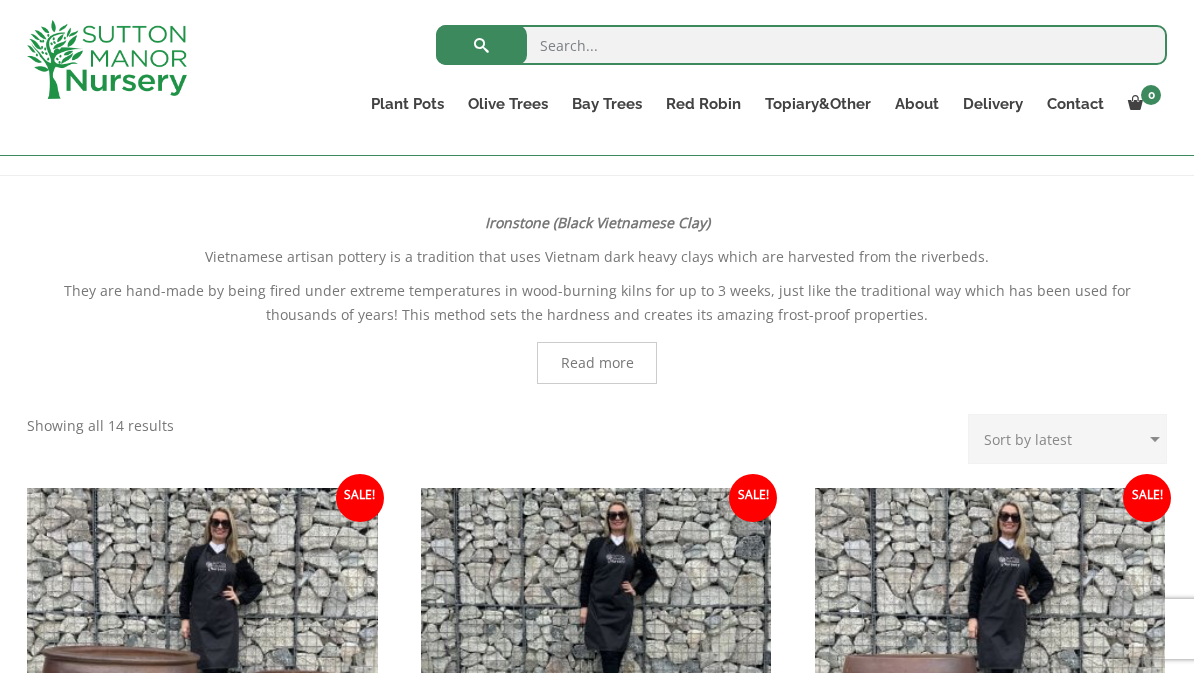 click on "The Mediterranean Pots" at bounding box center [0, 0] 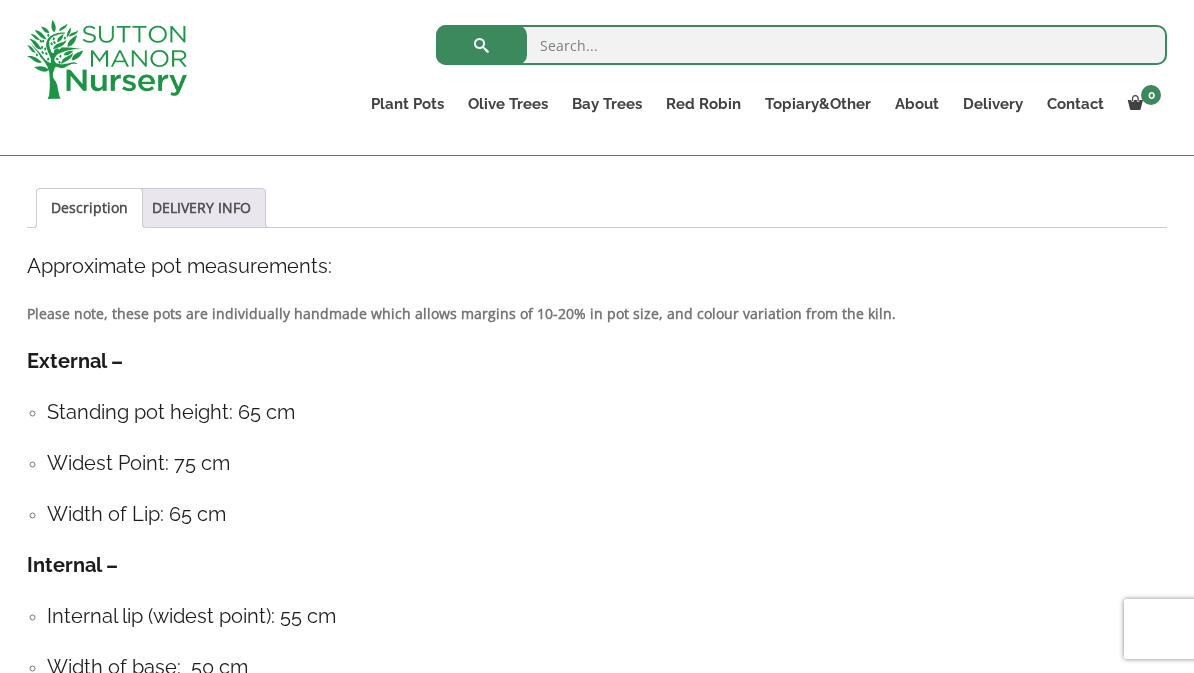 scroll, scrollTop: 1022, scrollLeft: 0, axis: vertical 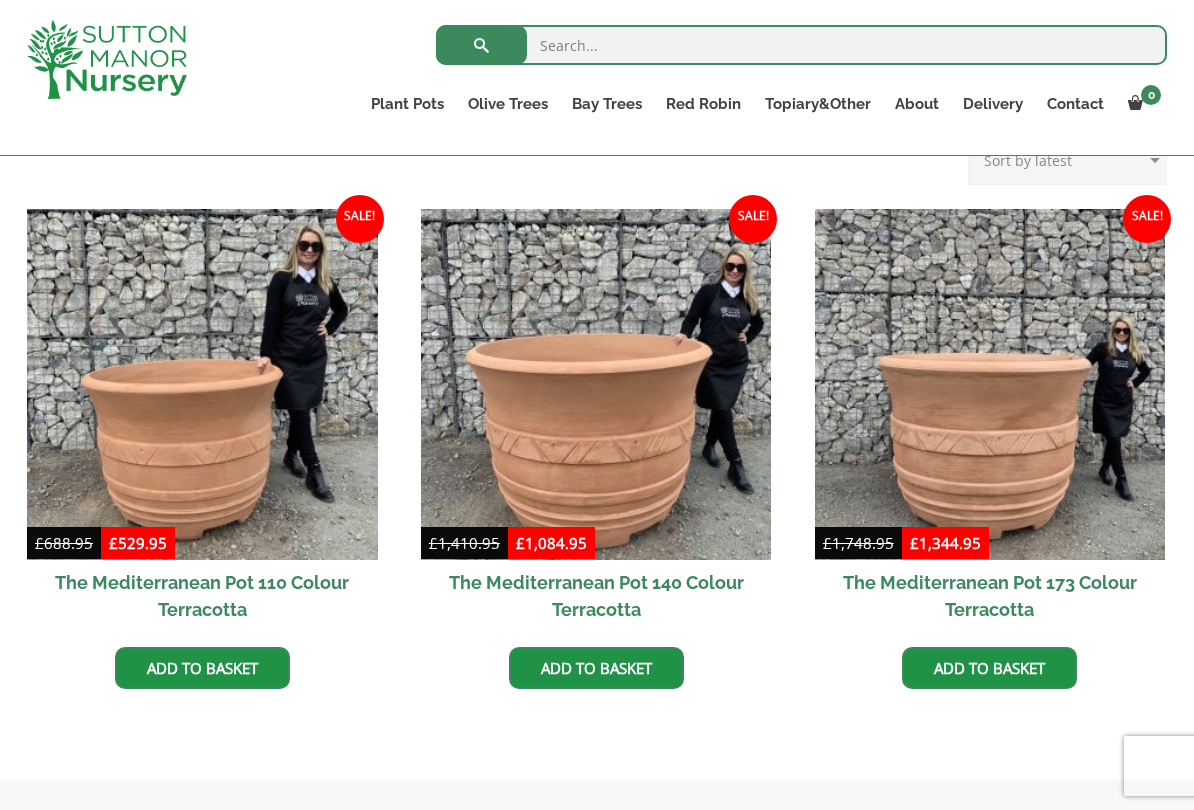 click on "The Atlantis Pots" at bounding box center [0, 0] 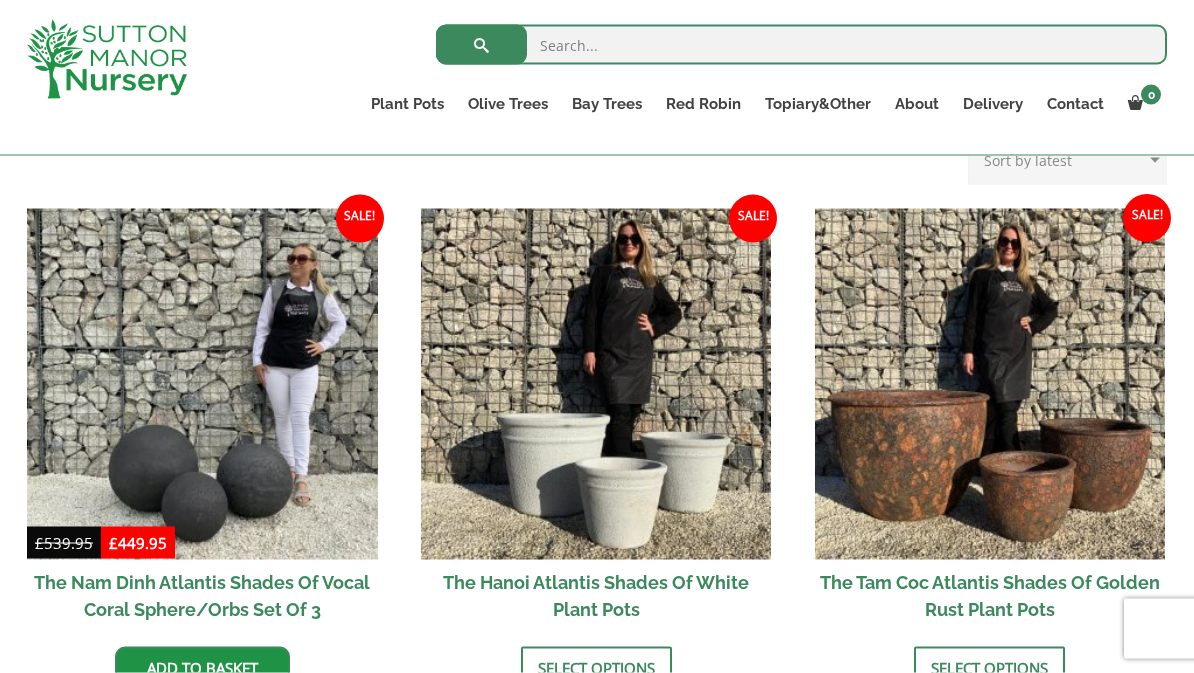scroll, scrollTop: 628, scrollLeft: 0, axis: vertical 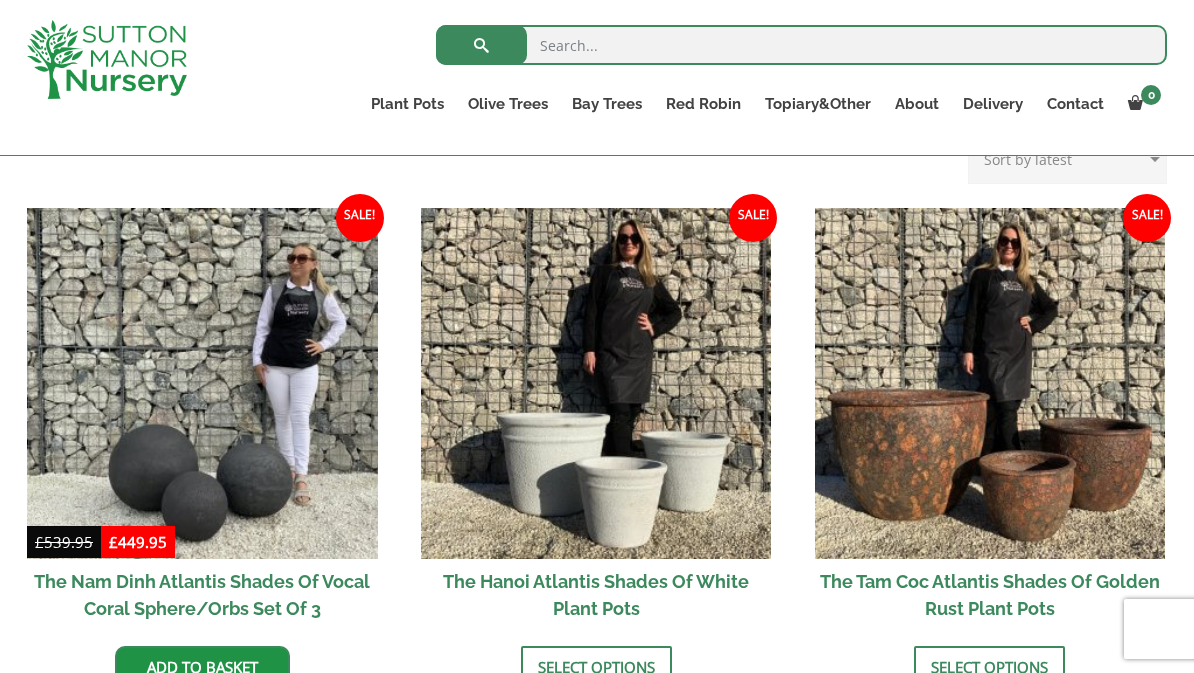 click on "The Capri Pots" at bounding box center [0, 0] 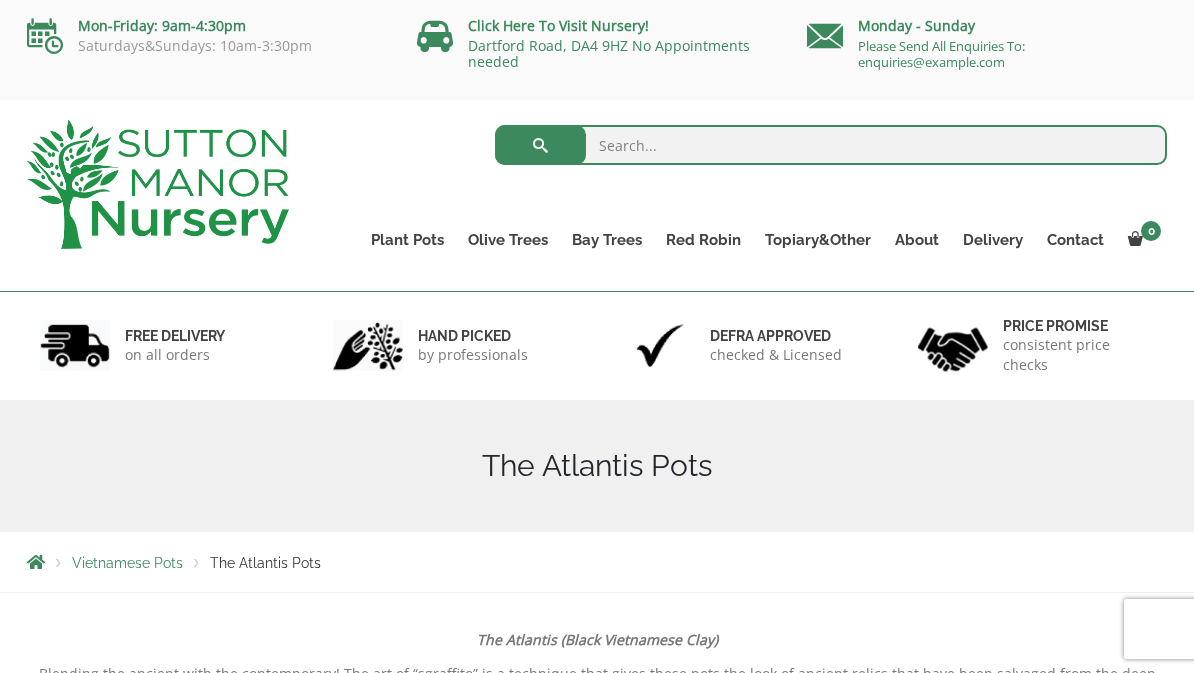 scroll, scrollTop: 628, scrollLeft: 0, axis: vertical 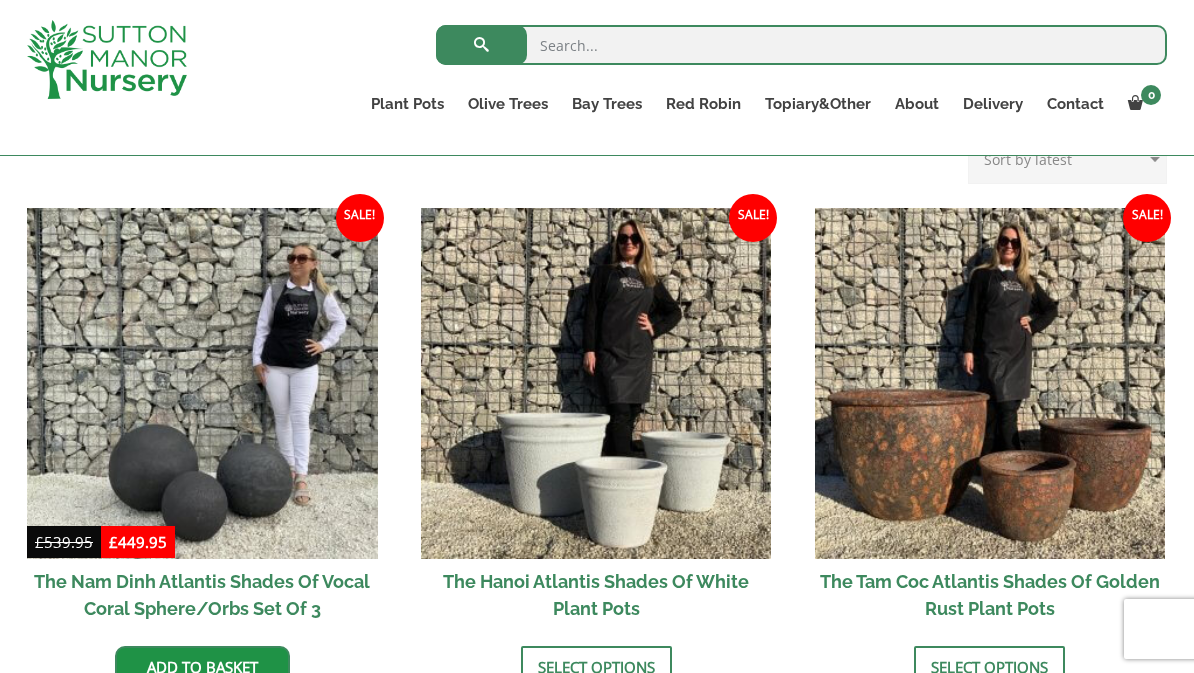 click on "The Old Stone Pots" at bounding box center [0, 0] 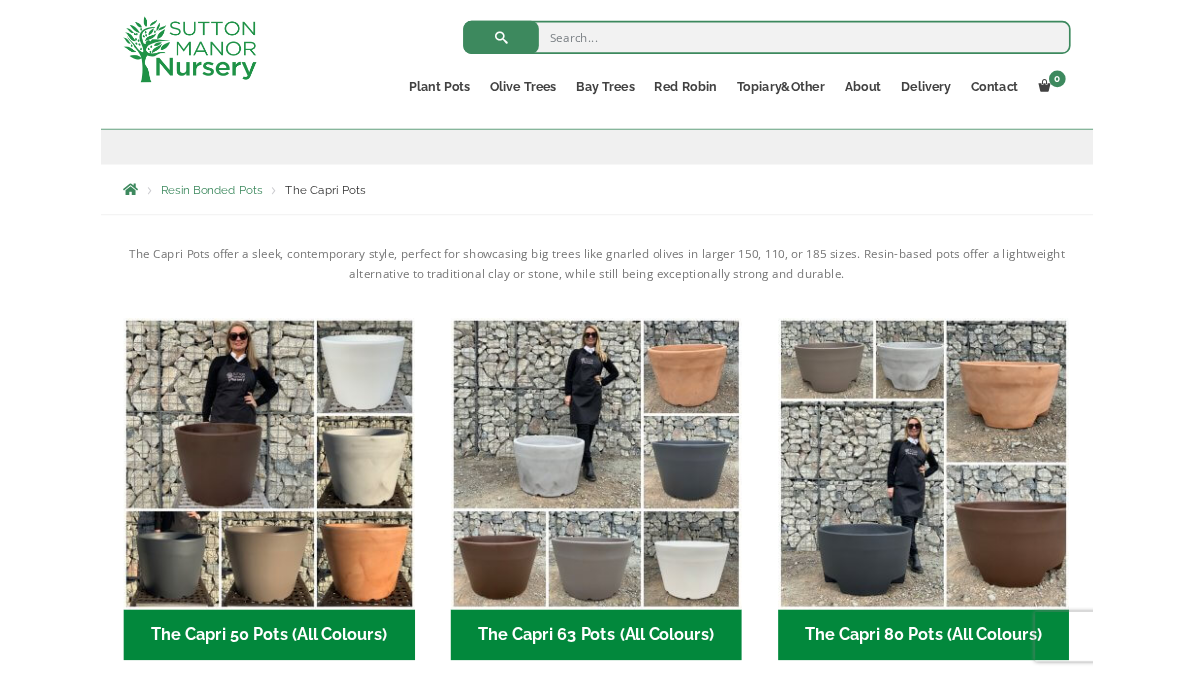scroll, scrollTop: 0, scrollLeft: 0, axis: both 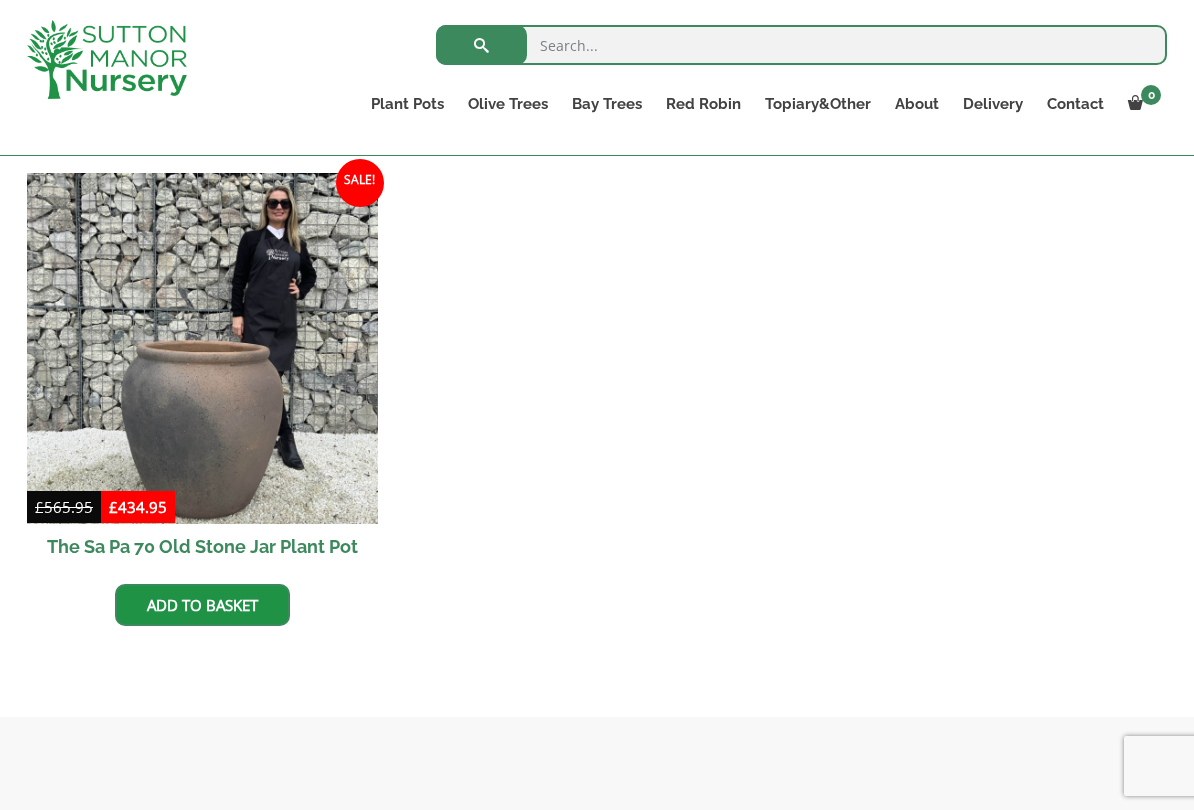click at bounding box center (202, 348) 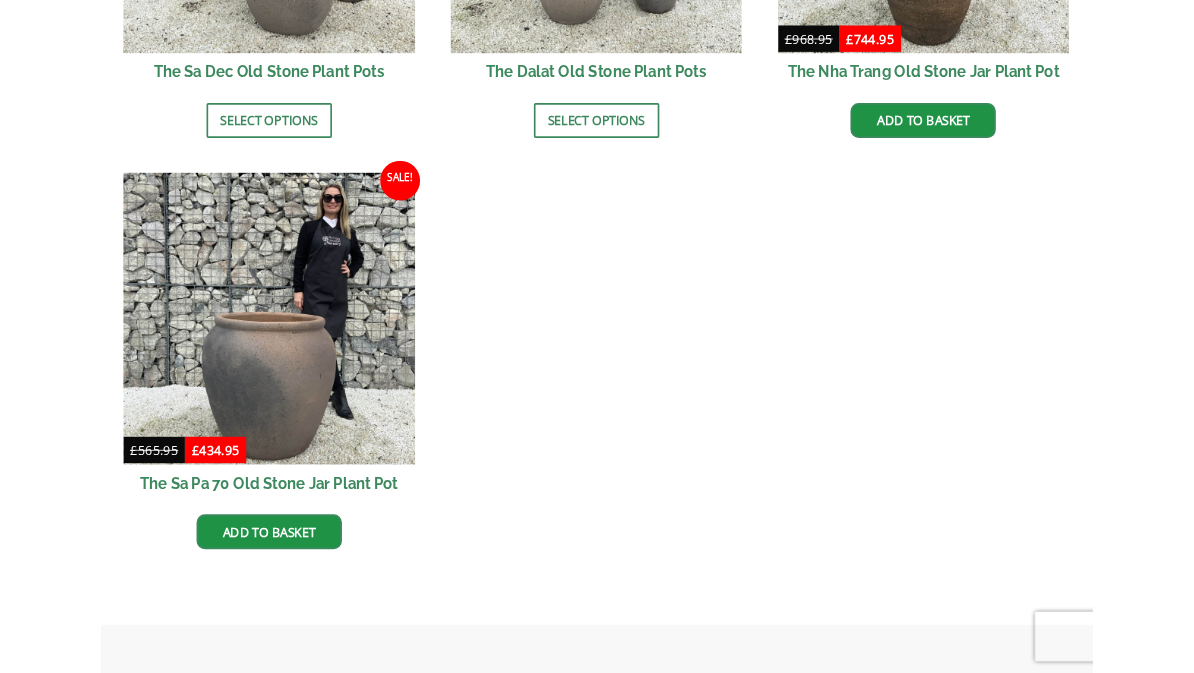 scroll, scrollTop: 1732, scrollLeft: 0, axis: vertical 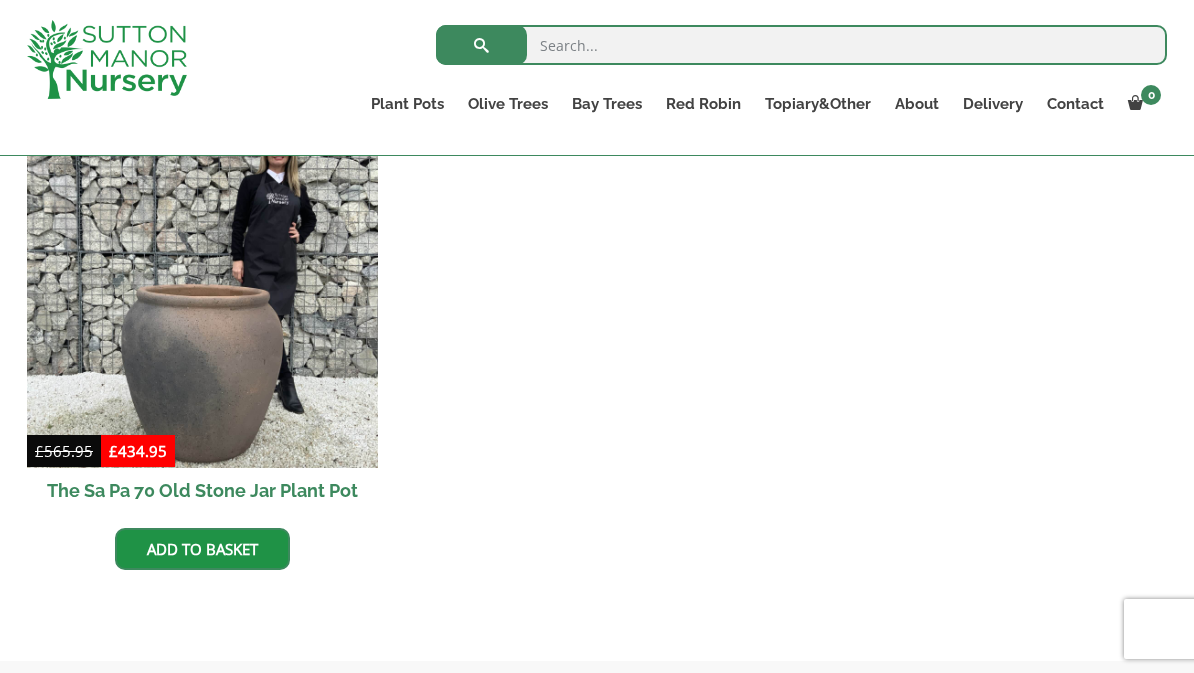 click on "Rolled Rim Classico" at bounding box center (0, 0) 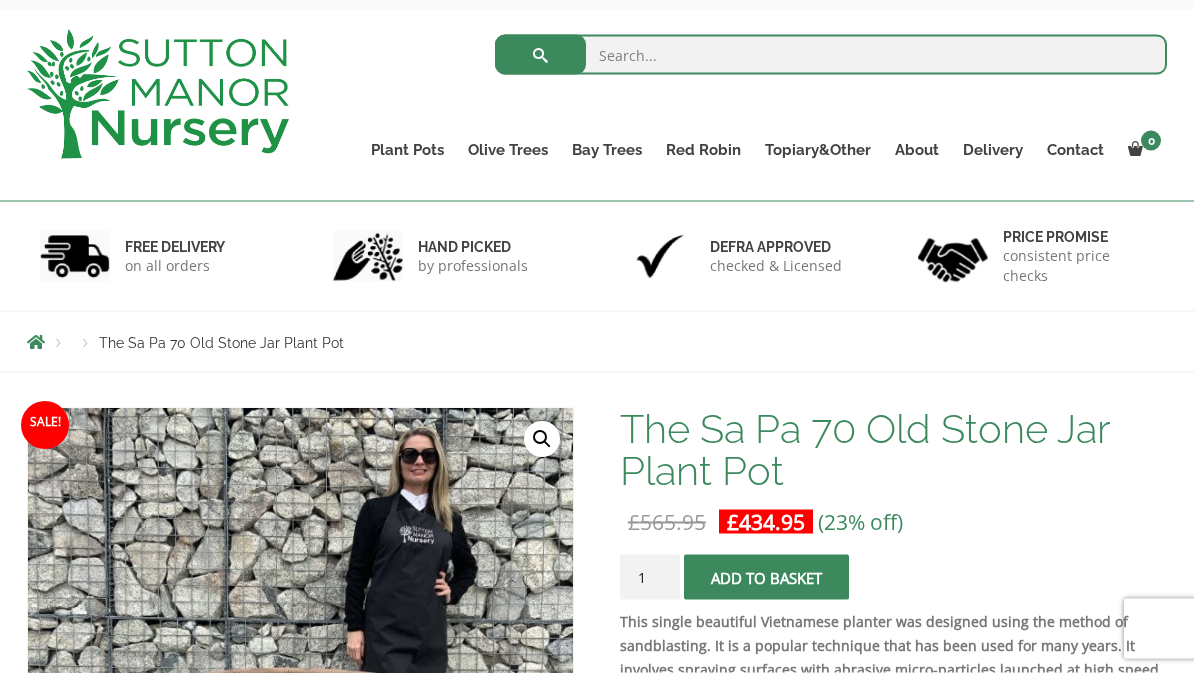 scroll, scrollTop: 0, scrollLeft: 0, axis: both 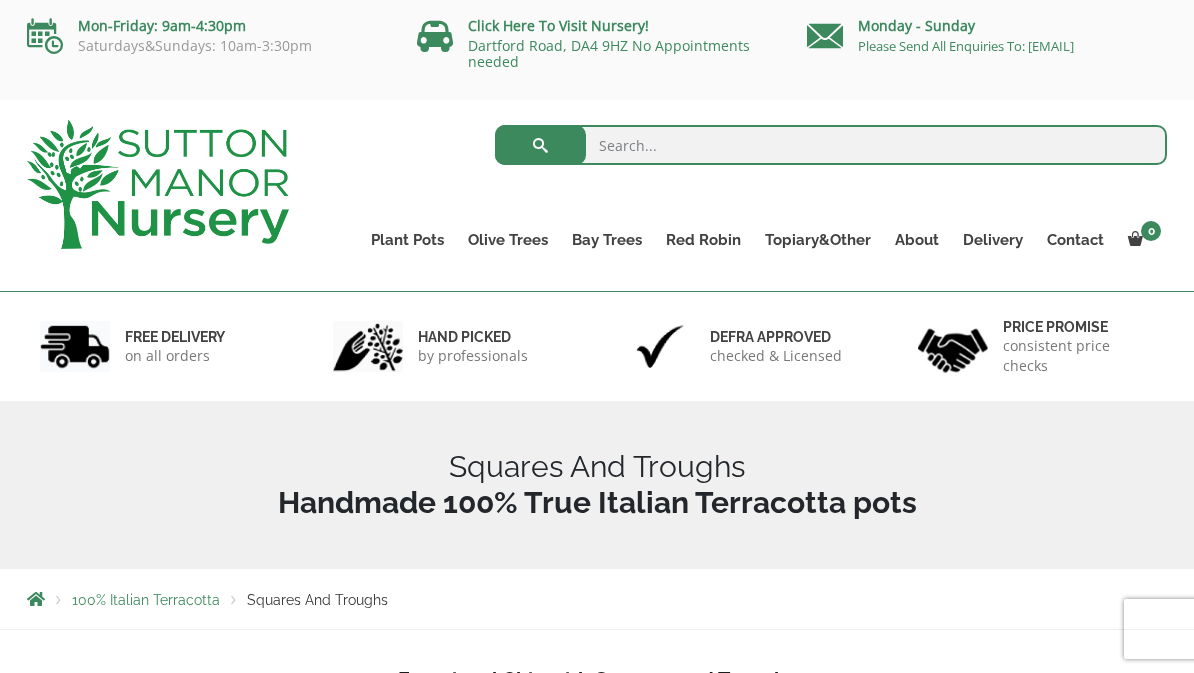click on "Cylinders Traditionals" at bounding box center (0, 0) 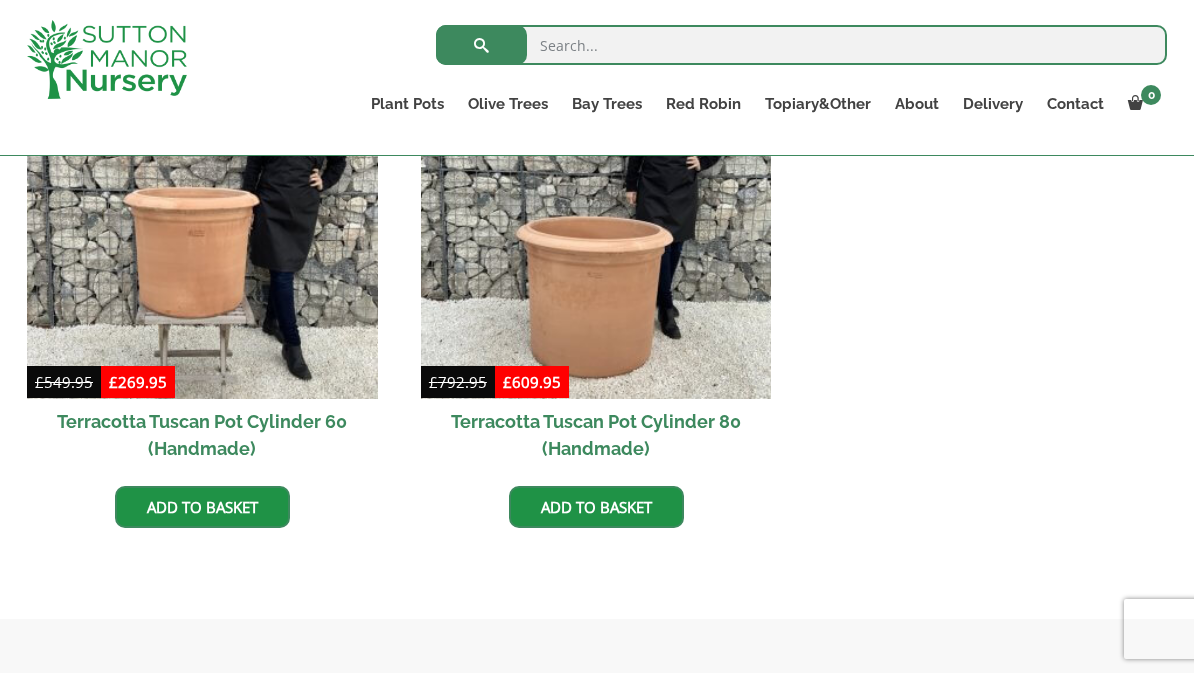 scroll, scrollTop: 929, scrollLeft: 0, axis: vertical 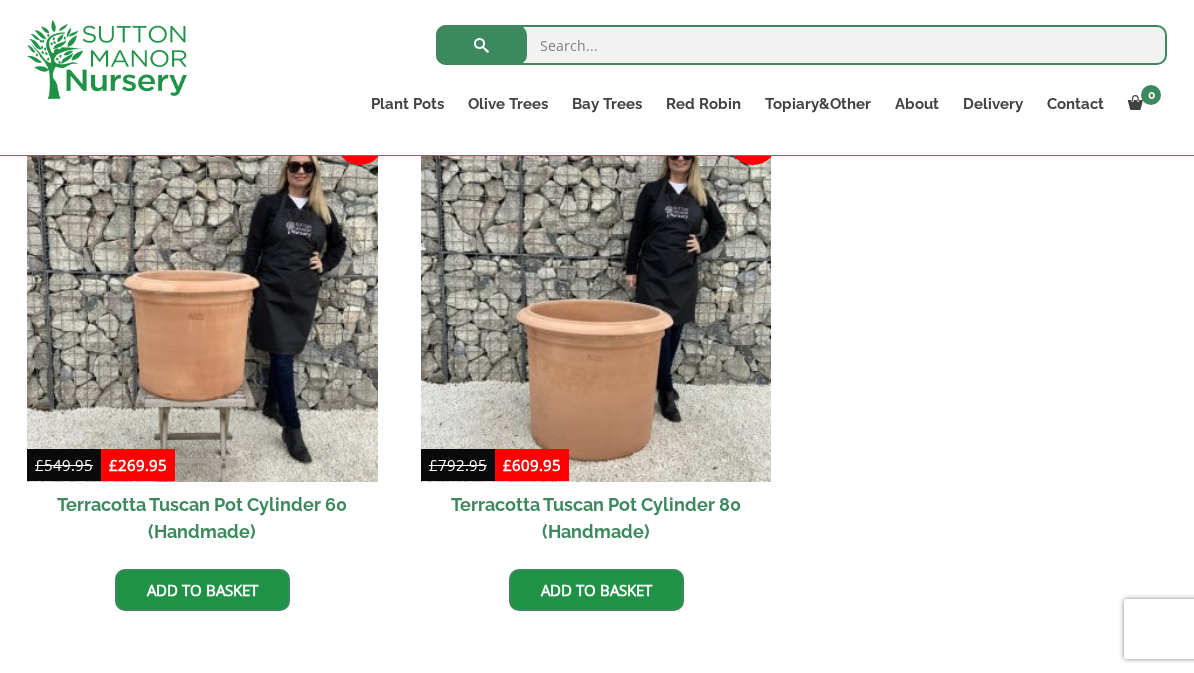 click at bounding box center (596, 306) 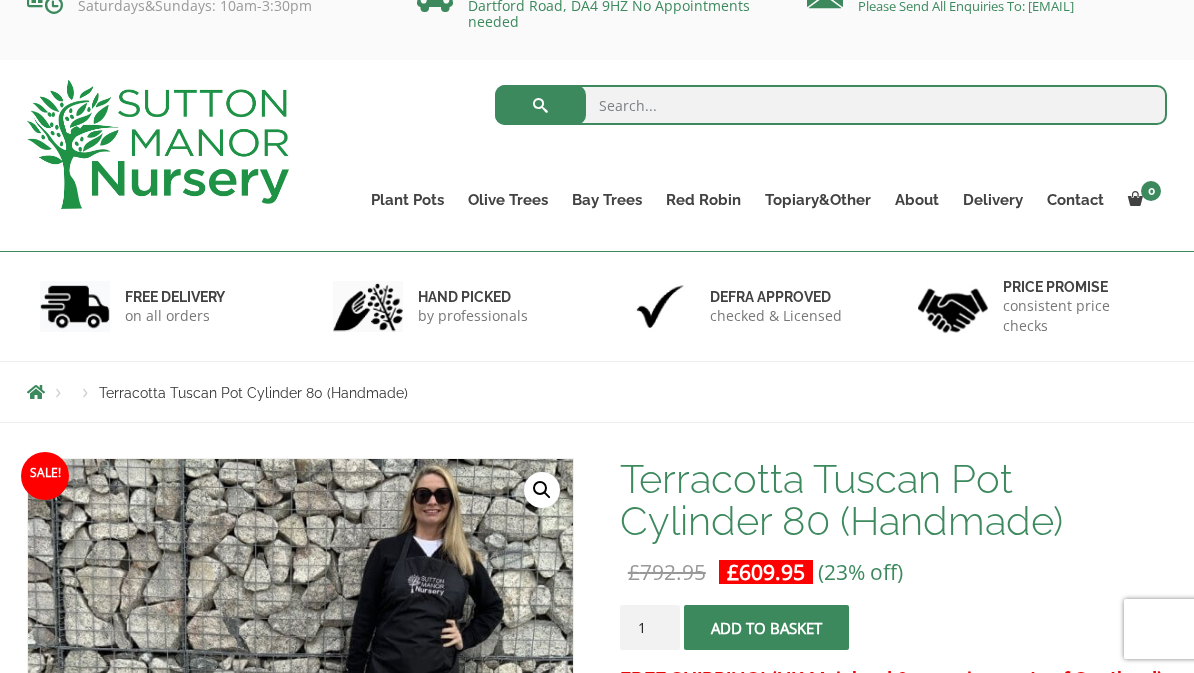 scroll, scrollTop: 0, scrollLeft: 0, axis: both 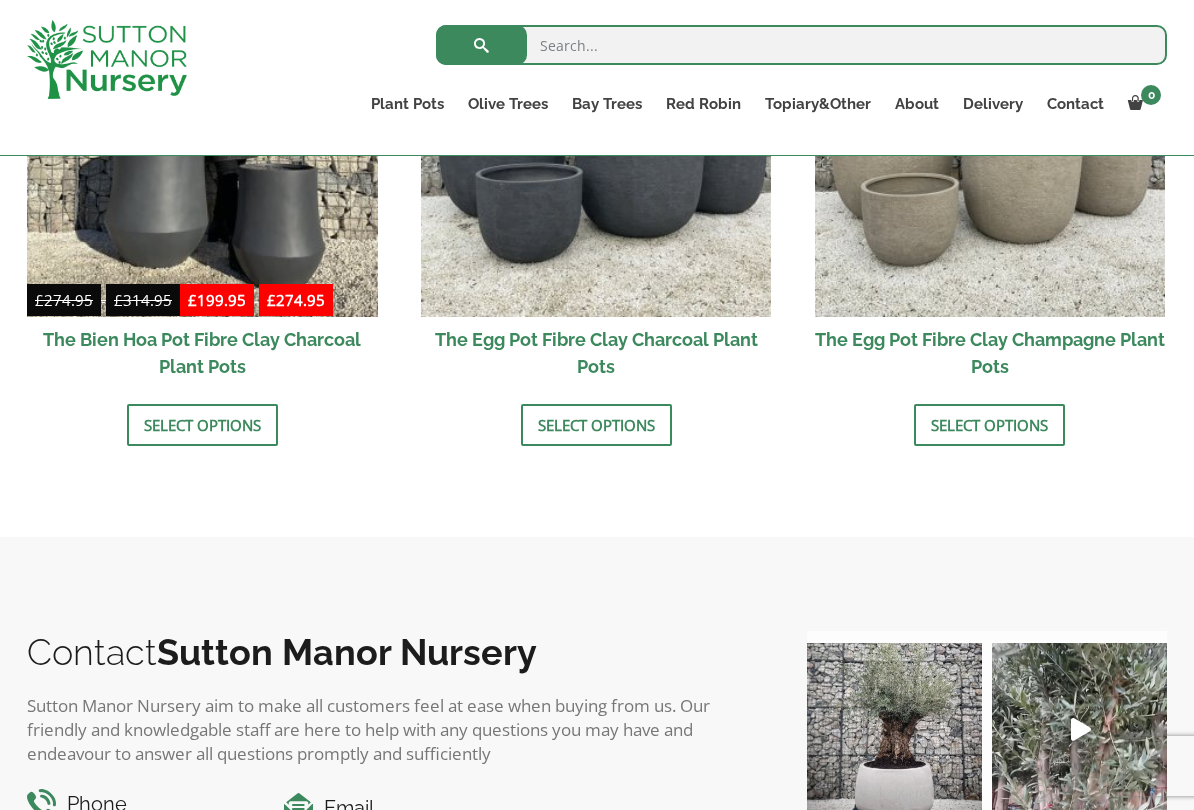 click on "Select options" at bounding box center [596, 425] 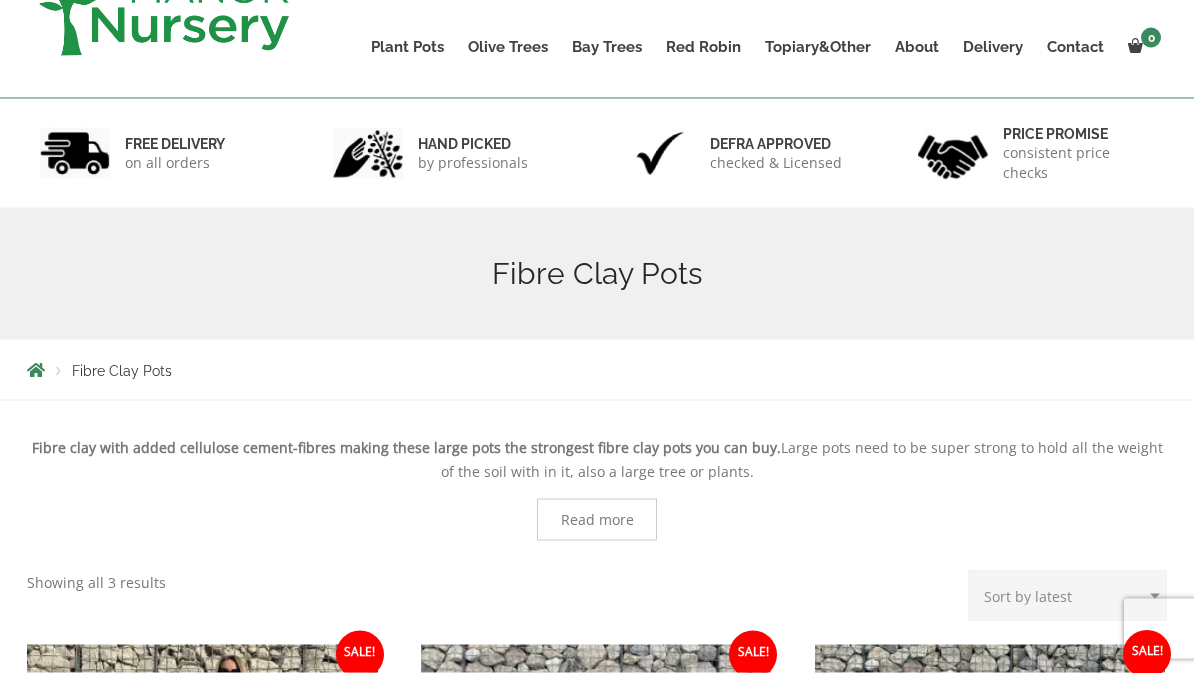 scroll, scrollTop: 0, scrollLeft: 0, axis: both 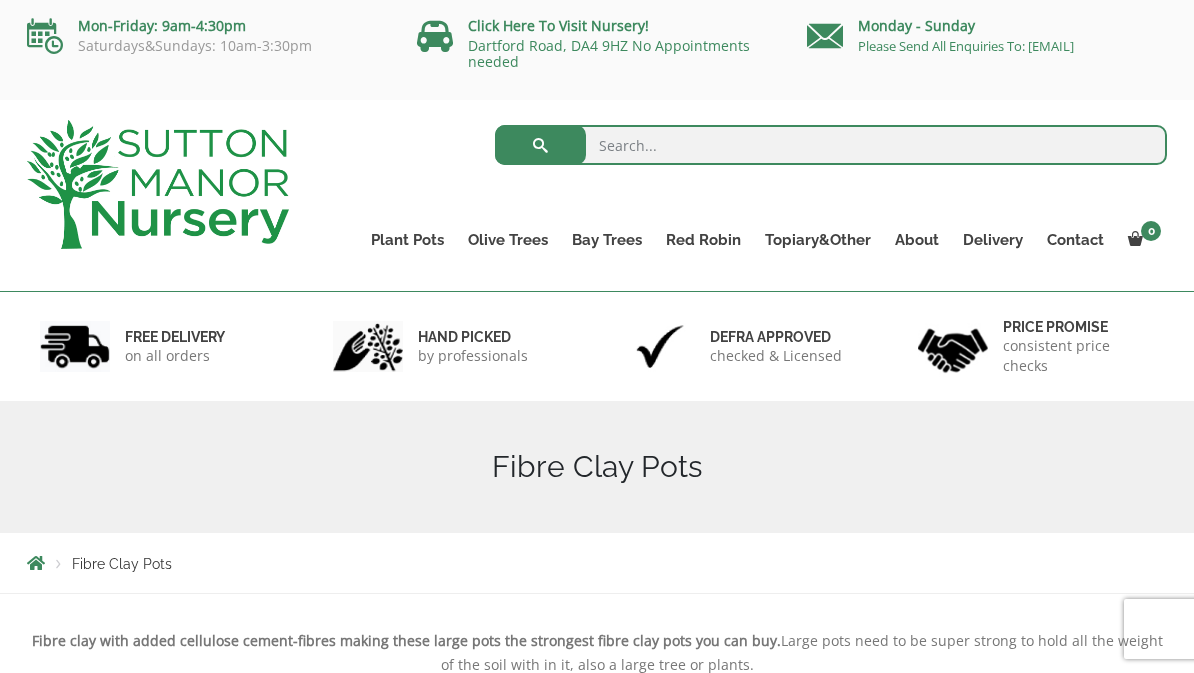 click on "The Atlantis Pots" at bounding box center (0, 0) 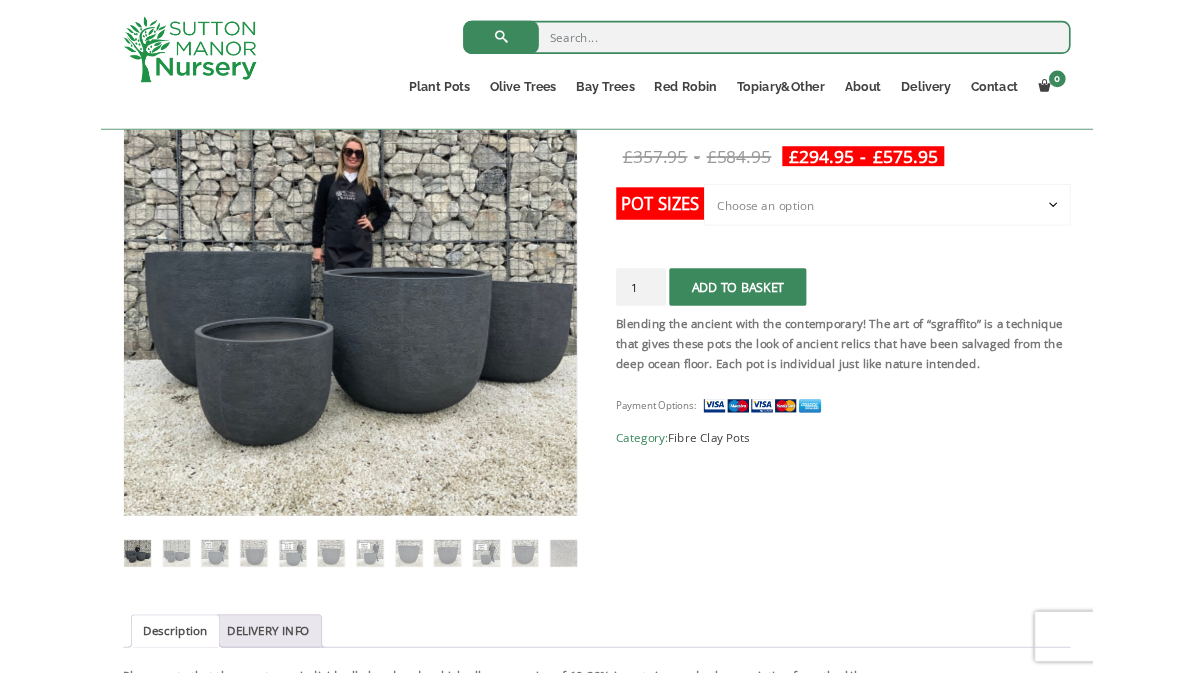 scroll, scrollTop: 0, scrollLeft: 0, axis: both 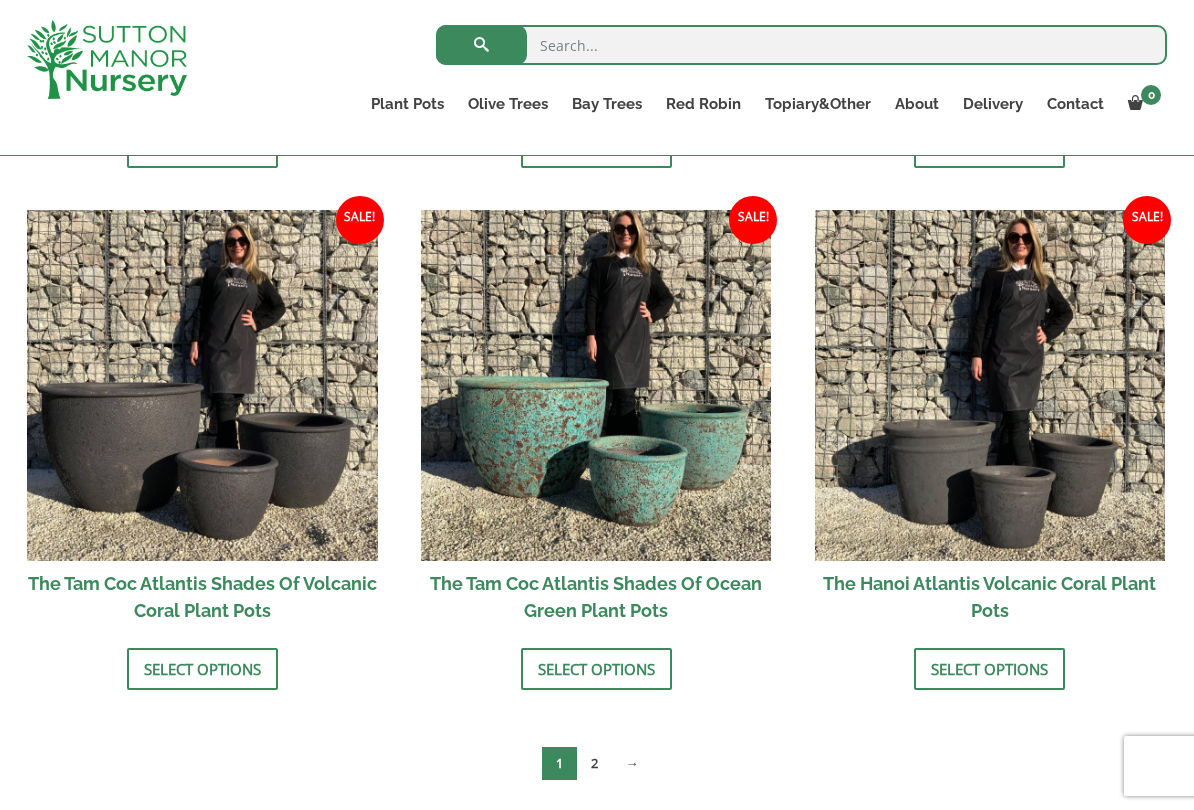 click at bounding box center (596, 385) 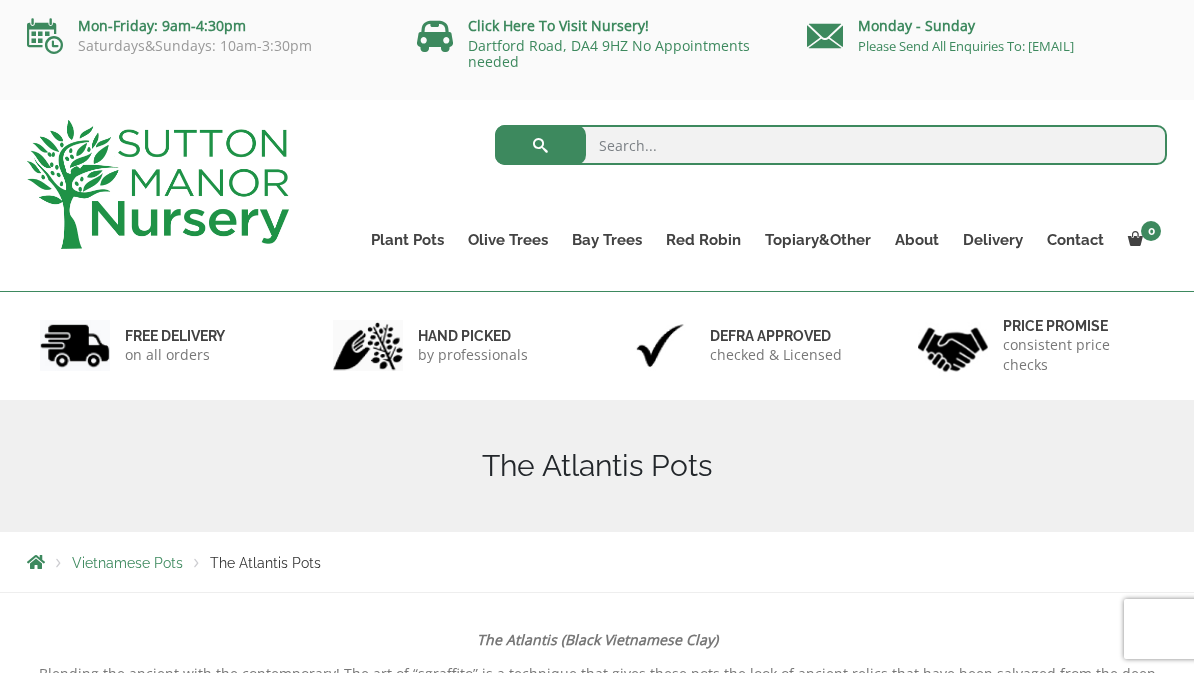 scroll, scrollTop: 1725, scrollLeft: 0, axis: vertical 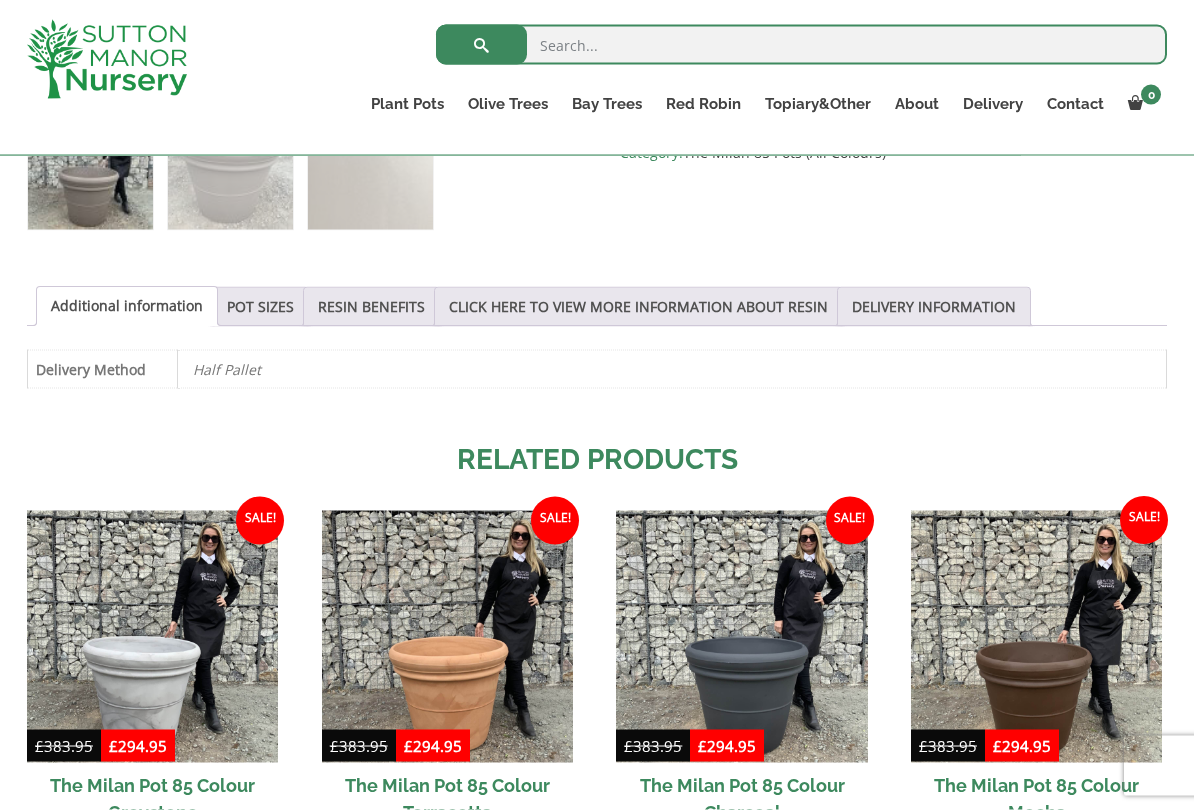 click on "POT SIZES" at bounding box center (260, 307) 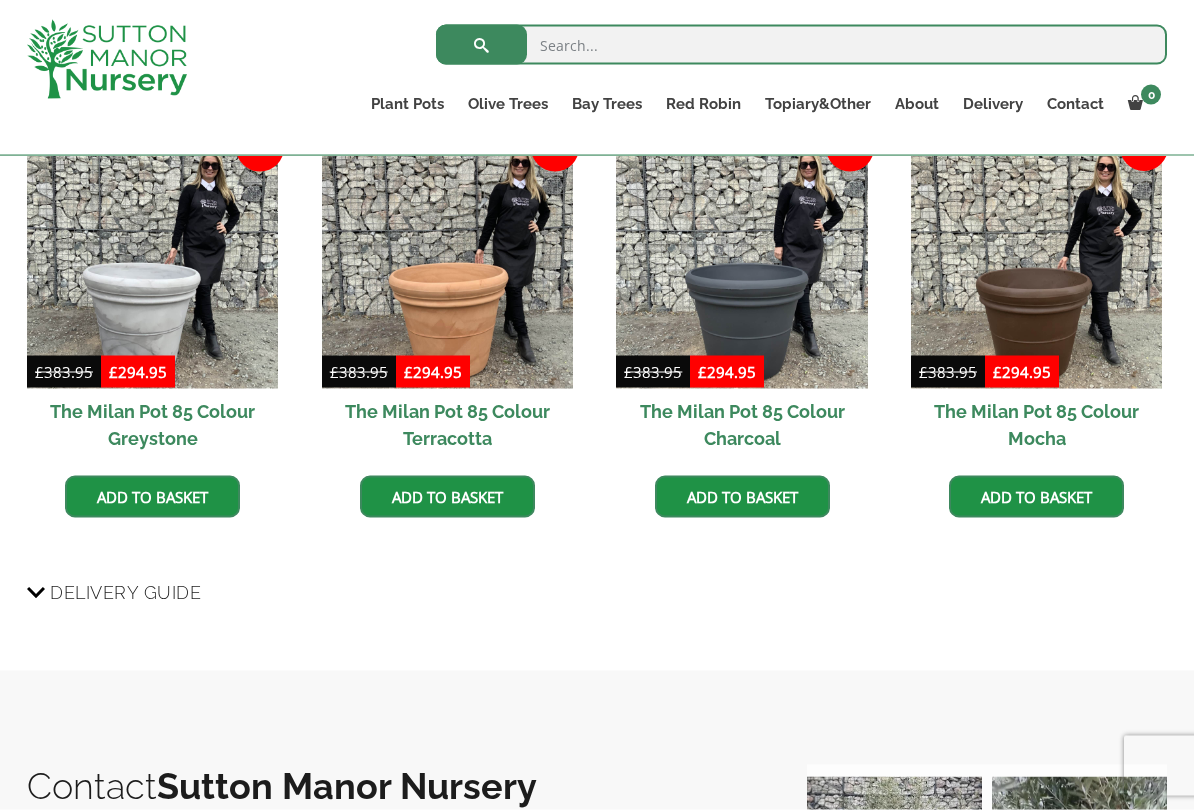 scroll, scrollTop: 1716, scrollLeft: 0, axis: vertical 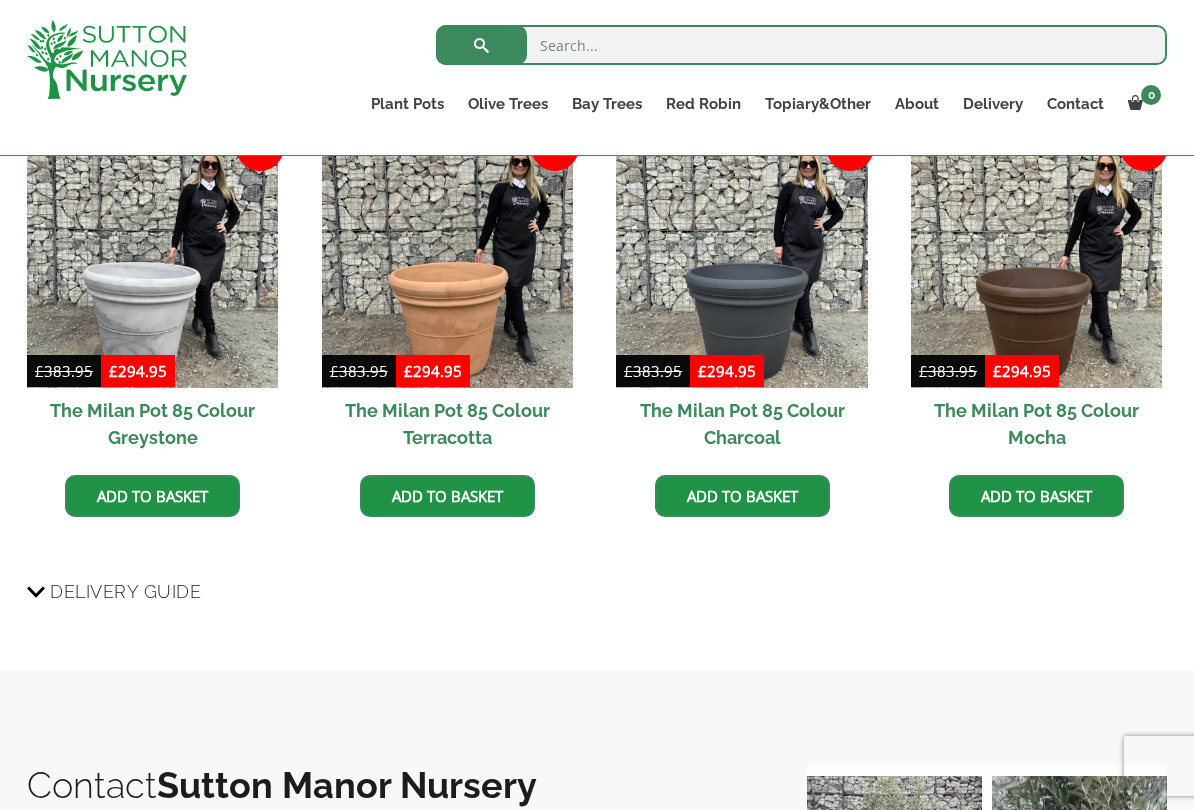 click at bounding box center [152, 262] 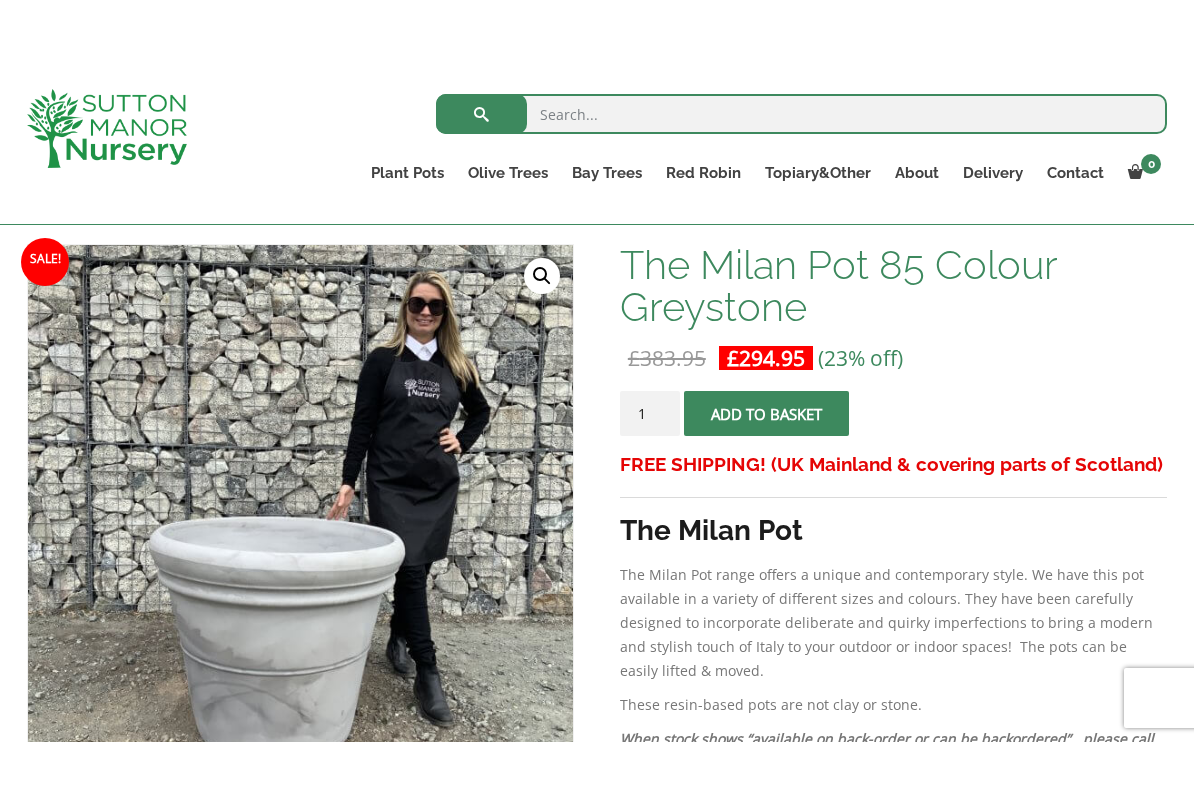 scroll, scrollTop: 303, scrollLeft: 0, axis: vertical 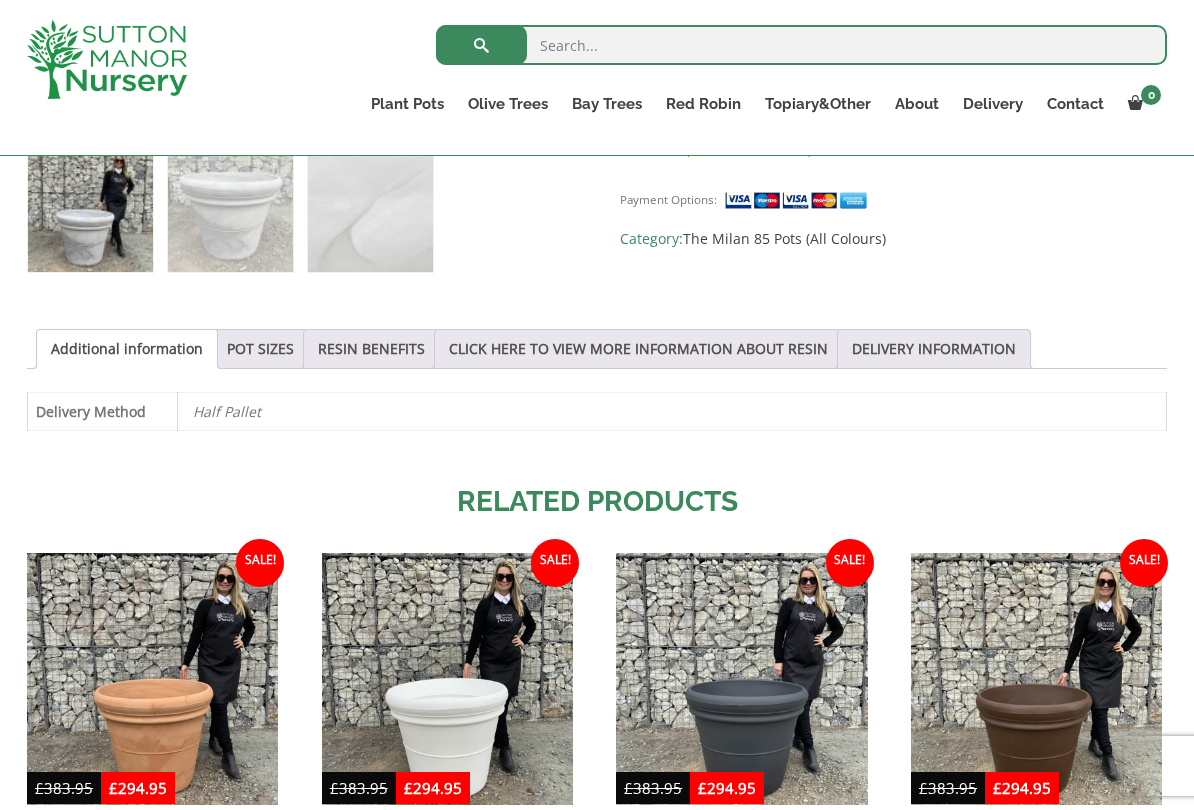 click on "POT SIZES" at bounding box center [260, 349] 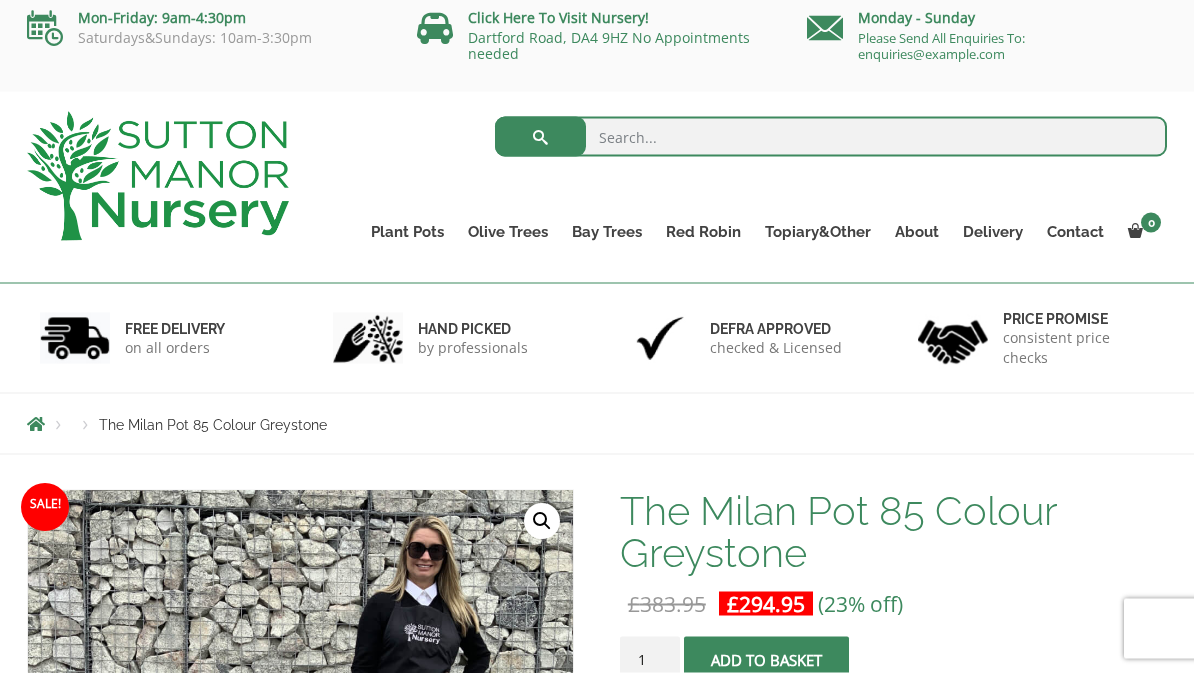 scroll, scrollTop: 0, scrollLeft: 0, axis: both 